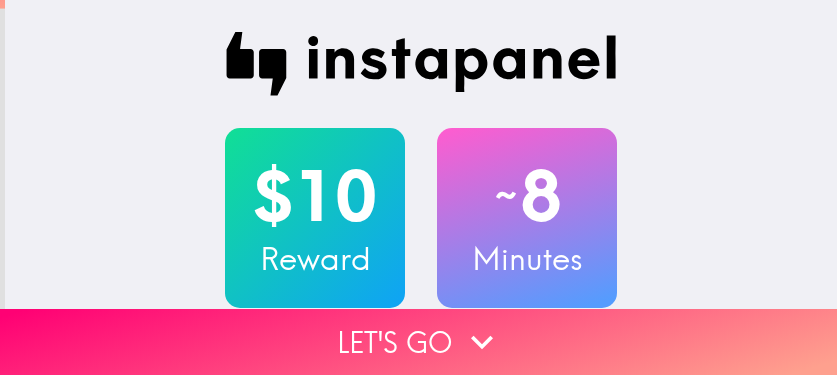 scroll, scrollTop: 0, scrollLeft: 0, axis: both 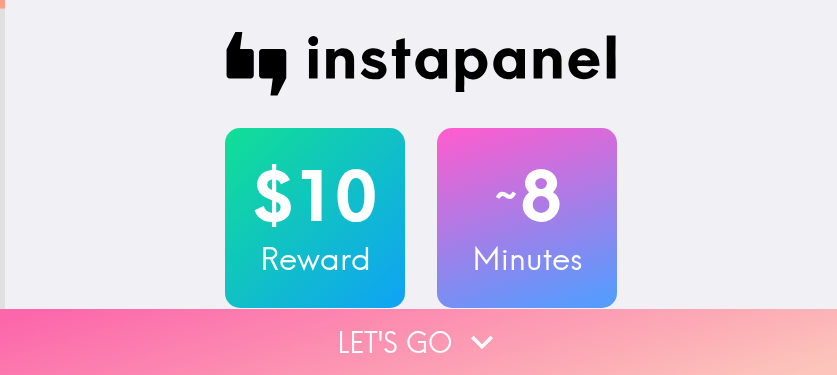 click on "Let's go" at bounding box center (418, 342) 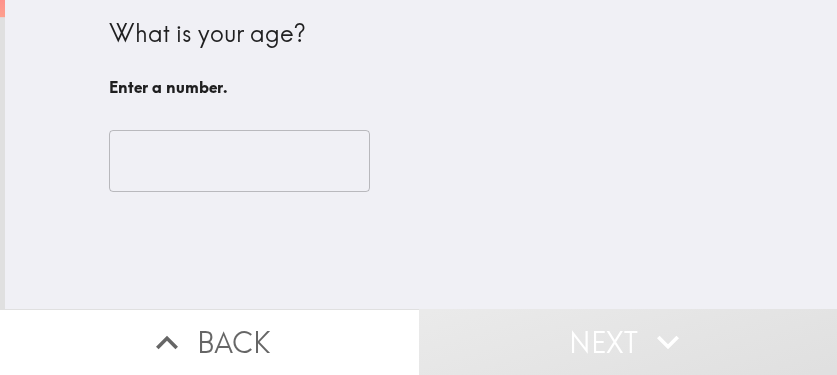 click on "​" at bounding box center (421, 161) 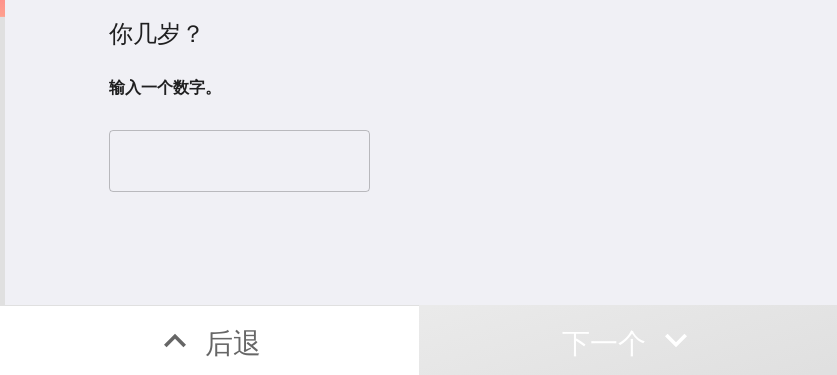 click at bounding box center [239, 161] 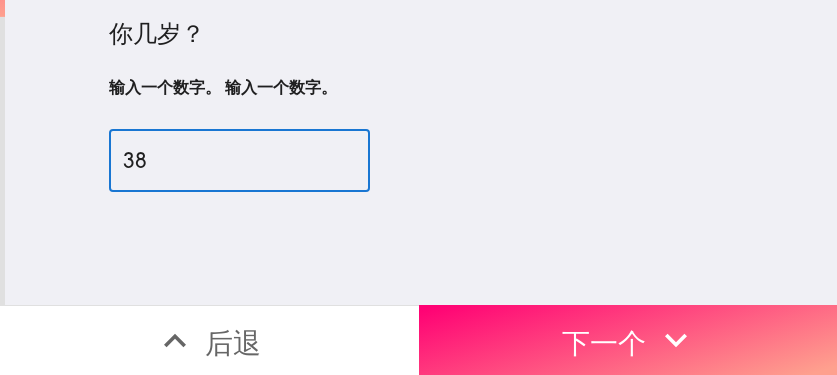type on "38" 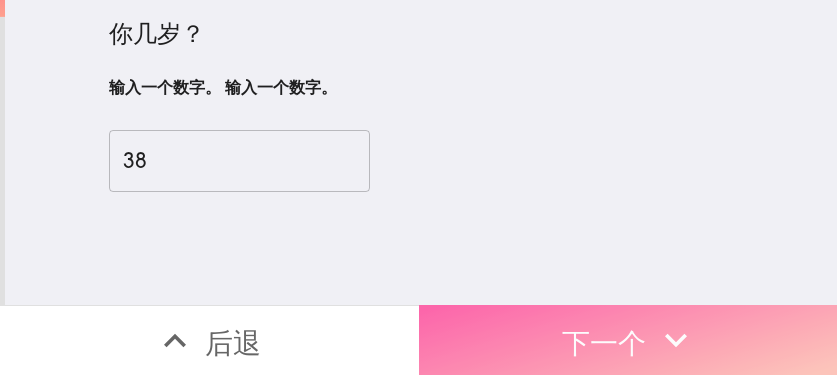 drag, startPoint x: 682, startPoint y: 326, endPoint x: 832, endPoint y: 319, distance: 150.16324 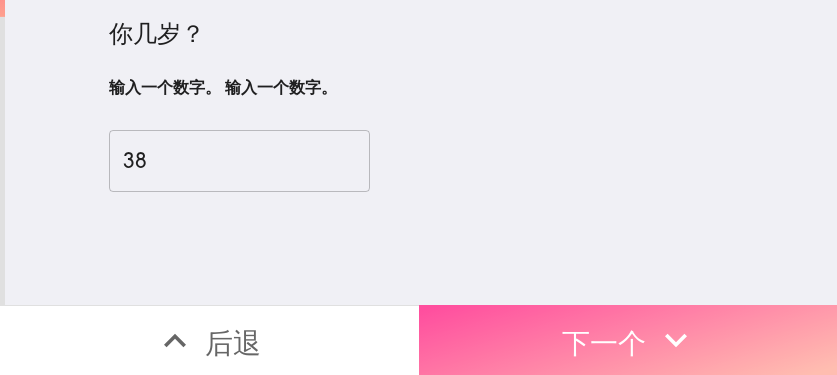 click 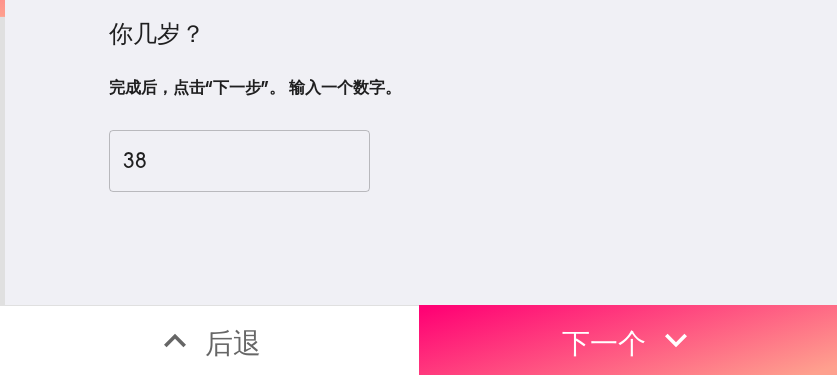 scroll, scrollTop: 0, scrollLeft: 0, axis: both 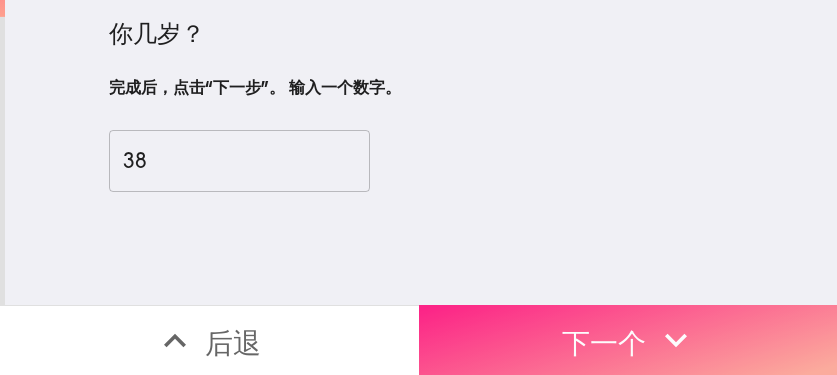 click 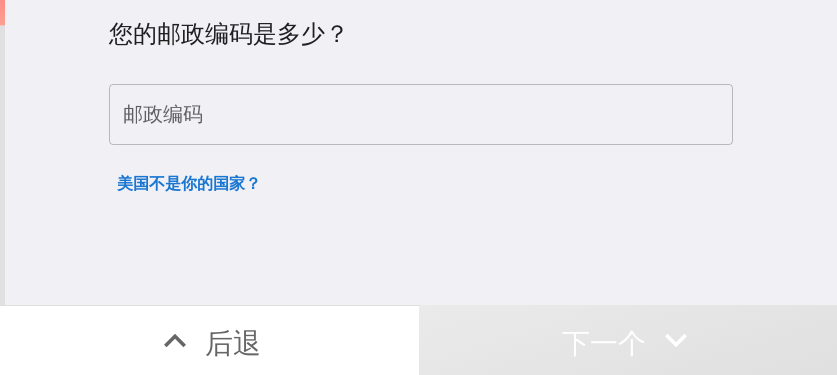 type 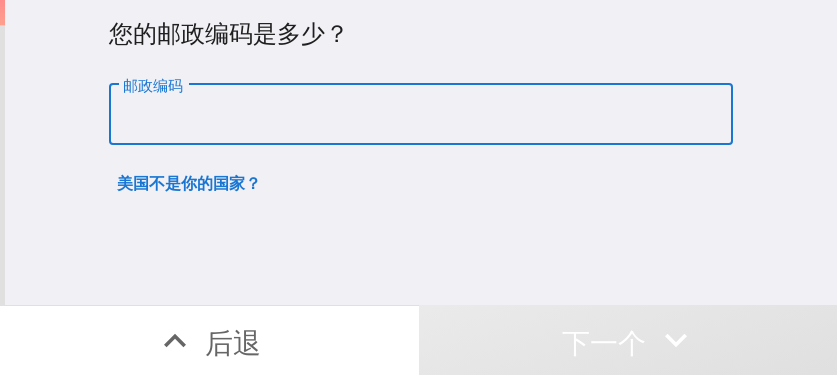 paste on "[POSTAL_CODE]" 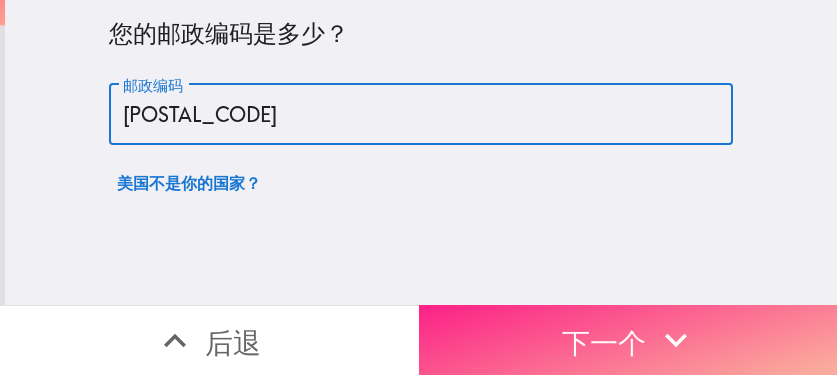 type on "[POSTAL_CODE]" 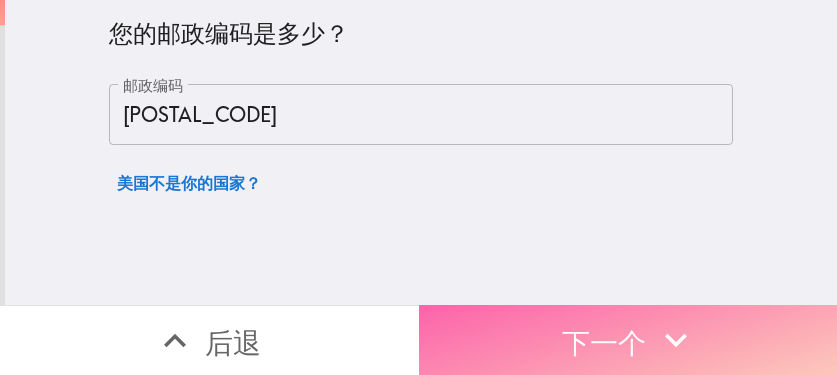 click on "下一个" at bounding box center [604, 342] 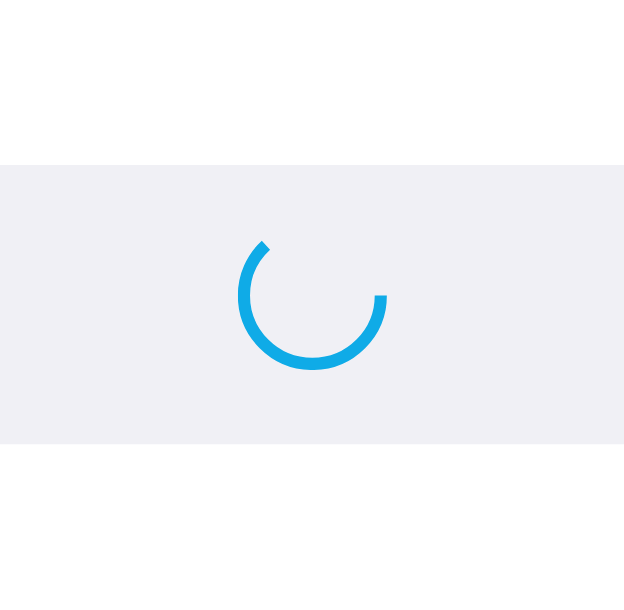 scroll, scrollTop: 0, scrollLeft: 0, axis: both 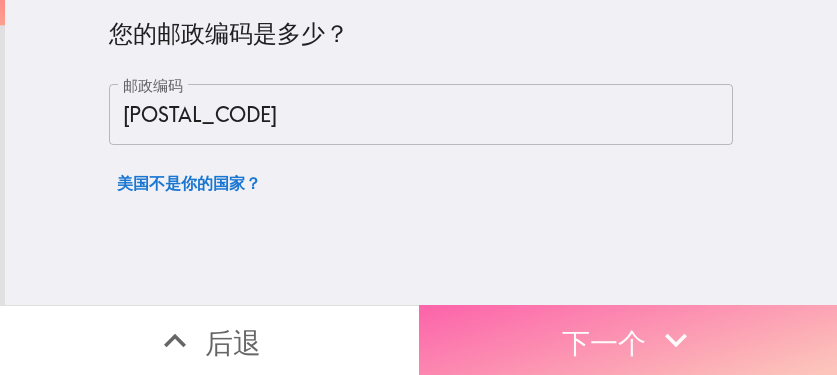 click on "下一个" at bounding box center (604, 342) 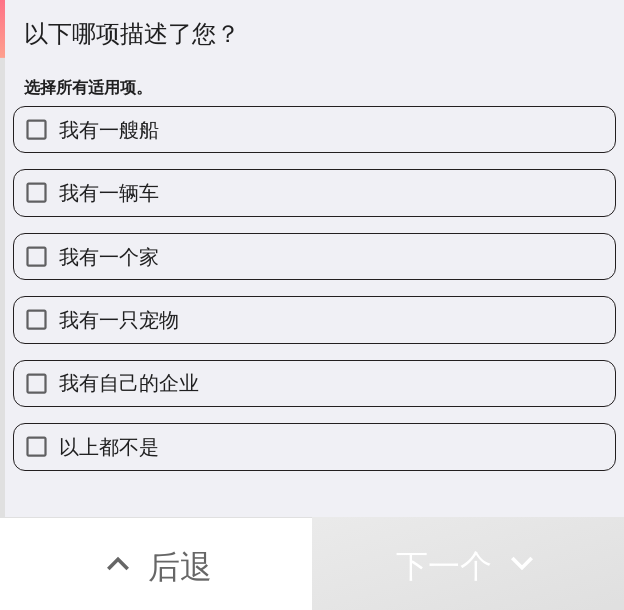 drag, startPoint x: 229, startPoint y: 180, endPoint x: 217, endPoint y: 198, distance: 21.633308 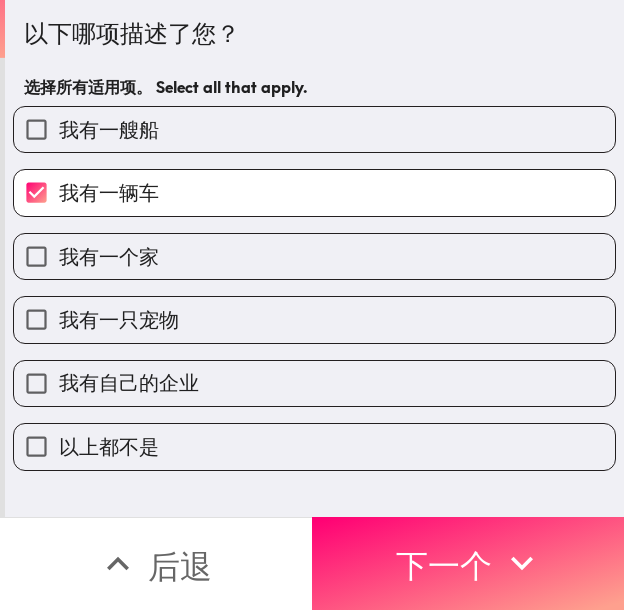 click on "我有一个家" at bounding box center (314, 256) 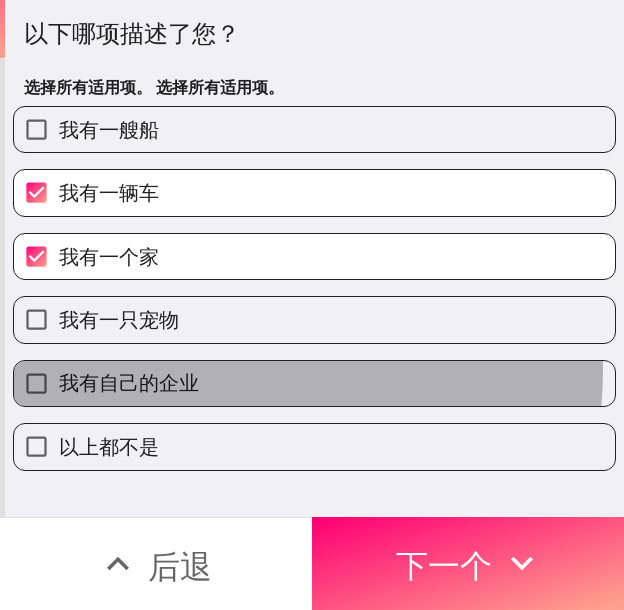drag, startPoint x: 205, startPoint y: 370, endPoint x: 281, endPoint y: 391, distance: 78.84795 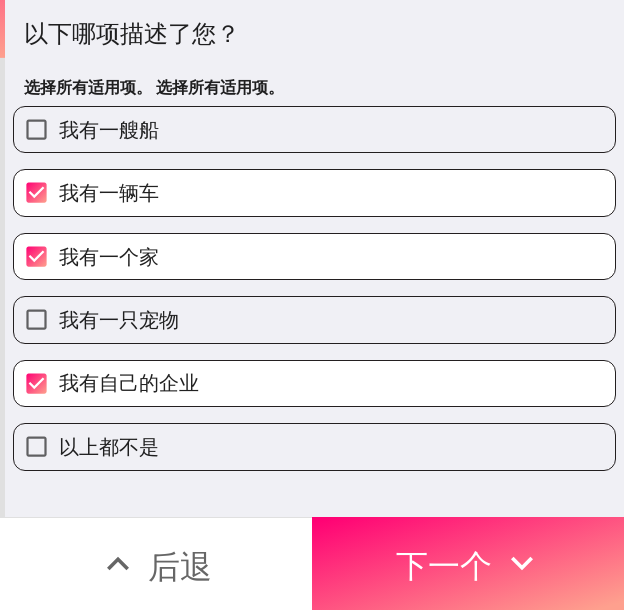 click on "我有一只宠物" at bounding box center (314, 319) 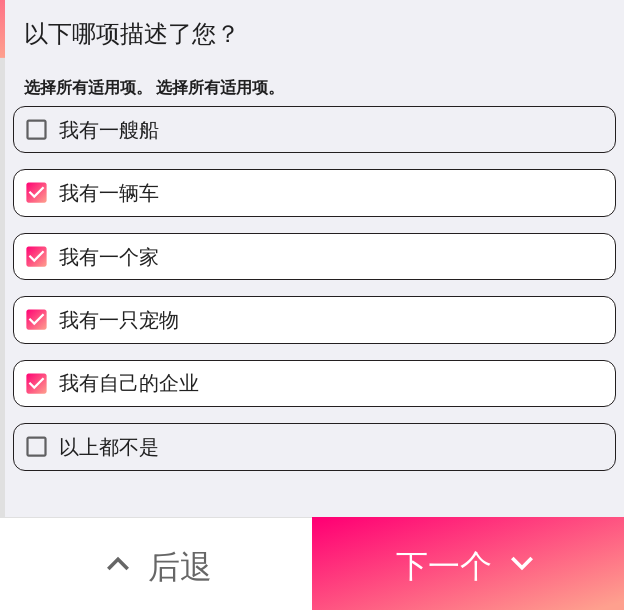 drag, startPoint x: 438, startPoint y: 531, endPoint x: 600, endPoint y: 553, distance: 163.487 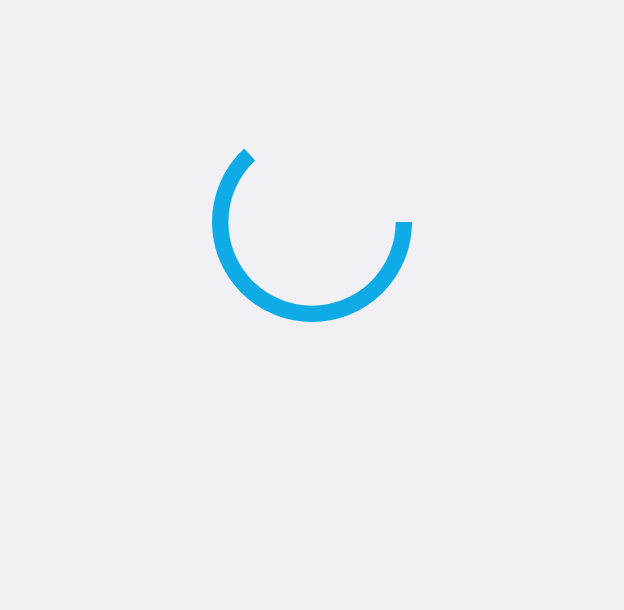 scroll, scrollTop: 0, scrollLeft: 0, axis: both 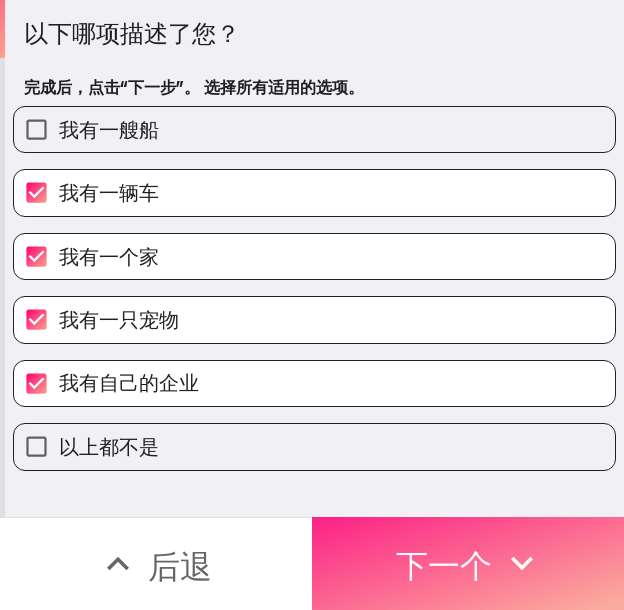 click on "下一个" at bounding box center [444, 566] 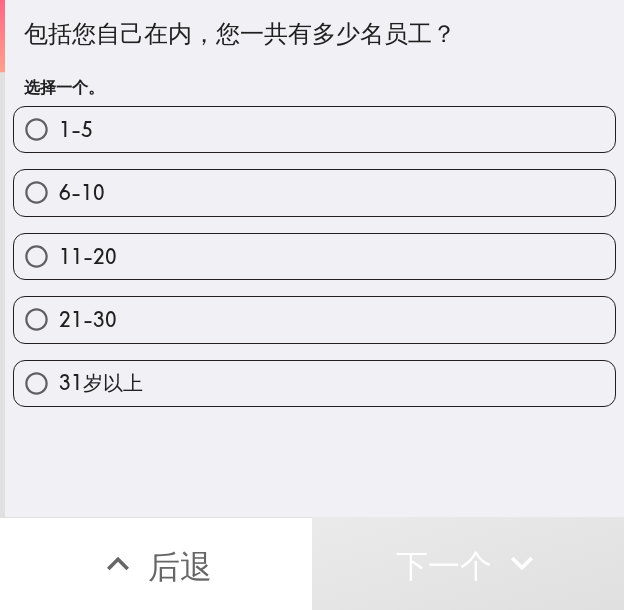 drag, startPoint x: 289, startPoint y: 330, endPoint x: 304, endPoint y: 339, distance: 17.492855 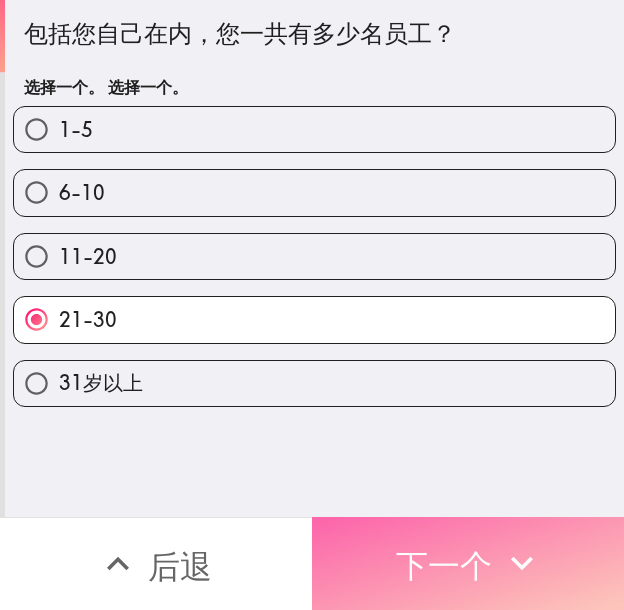 click 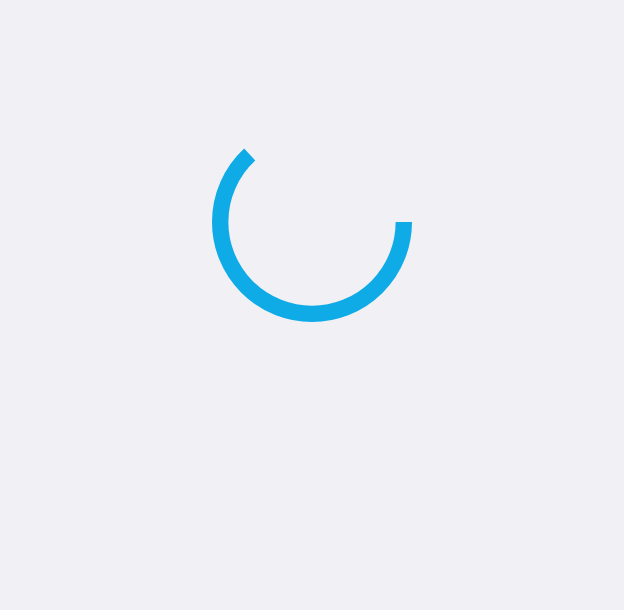 scroll, scrollTop: 0, scrollLeft: 0, axis: both 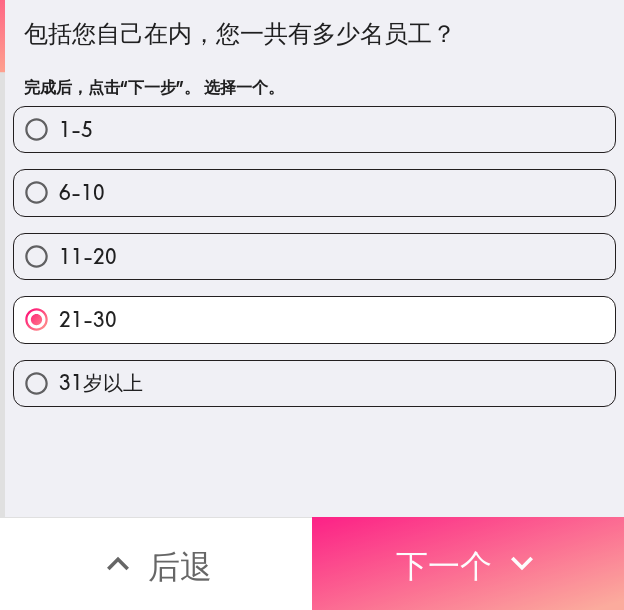 click on "下一个" at bounding box center (444, 566) 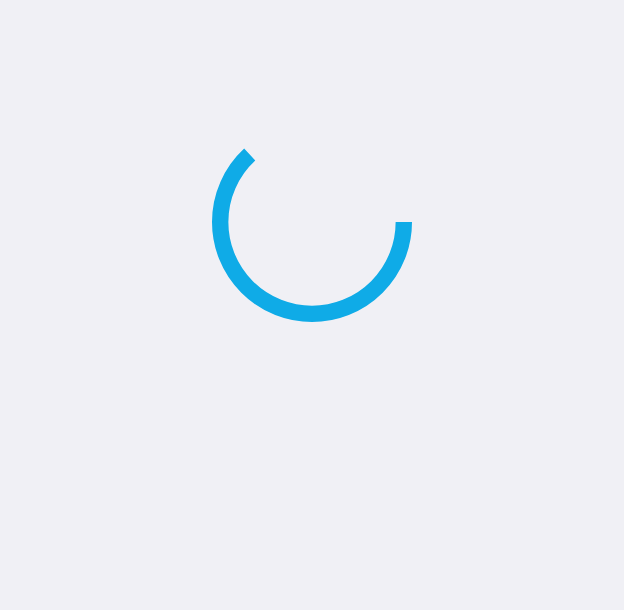 scroll, scrollTop: 0, scrollLeft: 0, axis: both 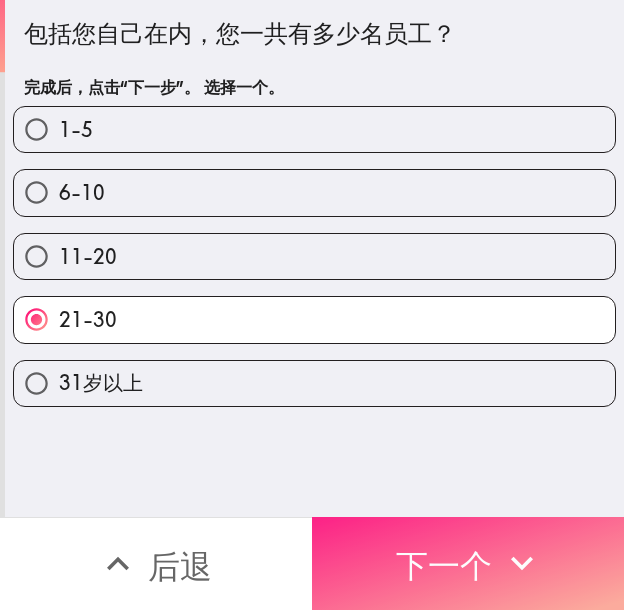 click on "下一个" at bounding box center [444, 566] 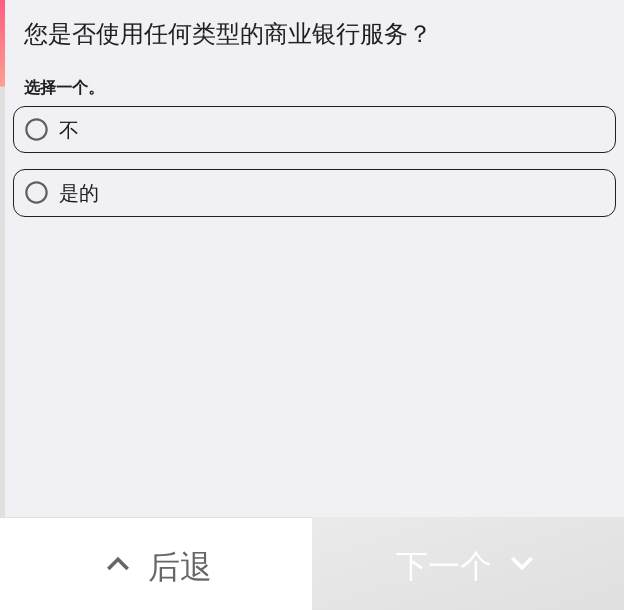 type 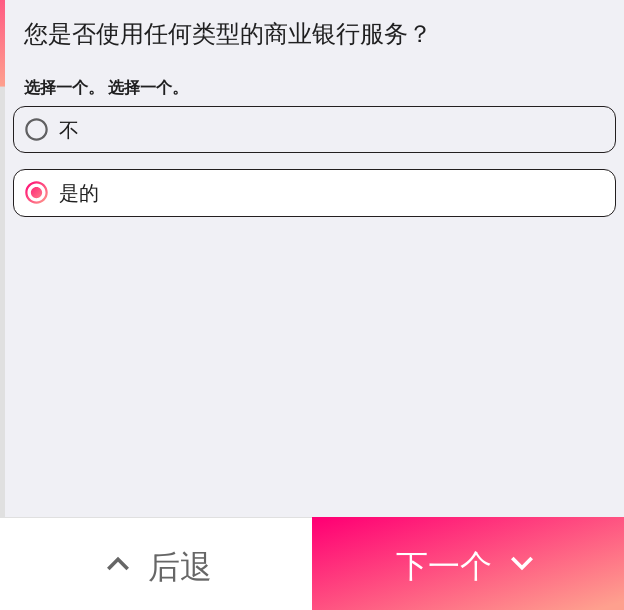 drag, startPoint x: 451, startPoint y: 534, endPoint x: 622, endPoint y: 537, distance: 171.0263 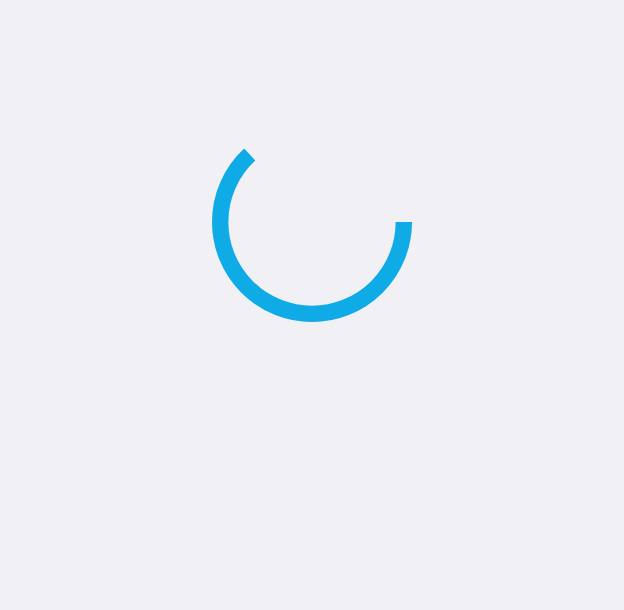 scroll, scrollTop: 0, scrollLeft: 0, axis: both 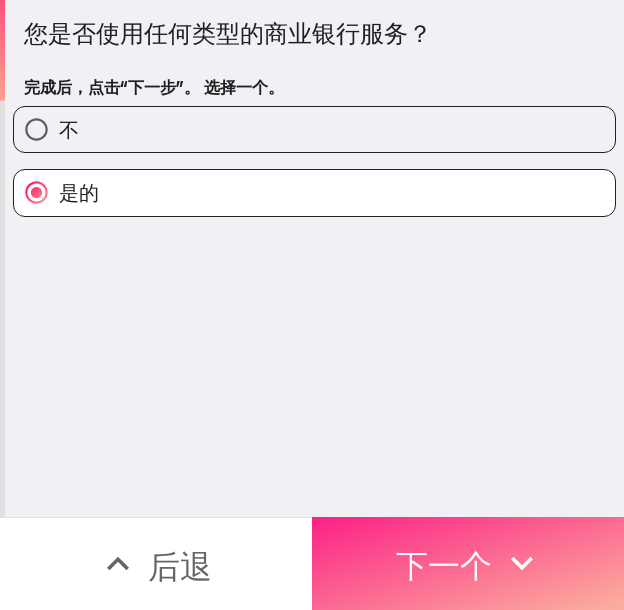 click on "下一个" at bounding box center (444, 566) 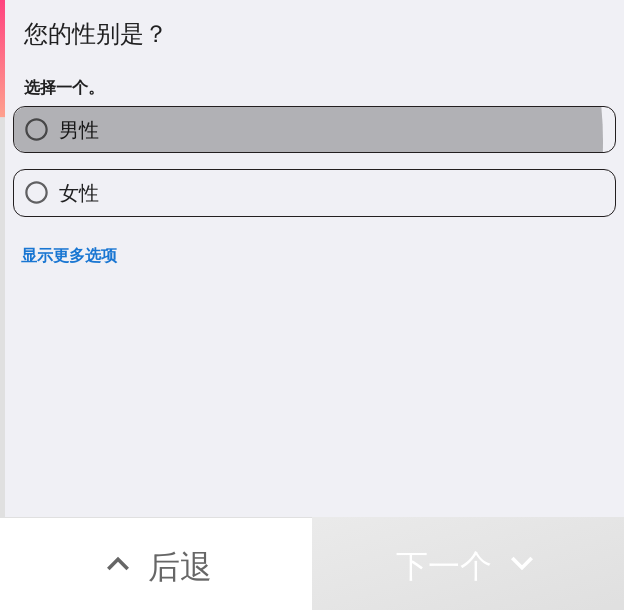 click on "男性" at bounding box center (314, 129) 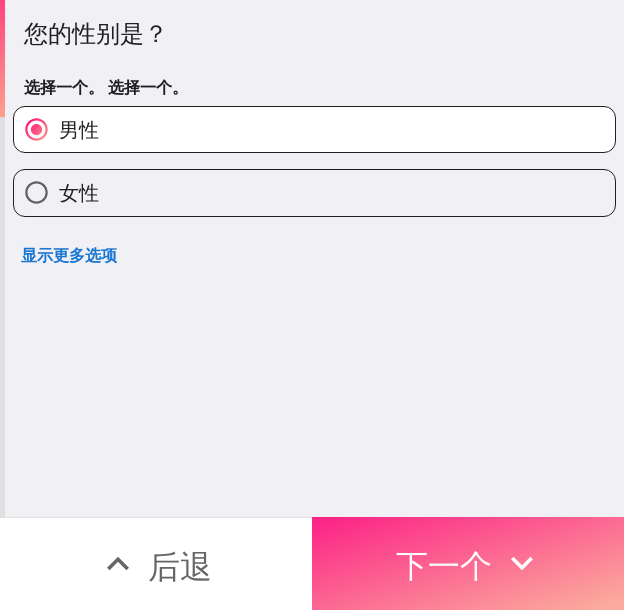 click on "下一个" at bounding box center (444, 566) 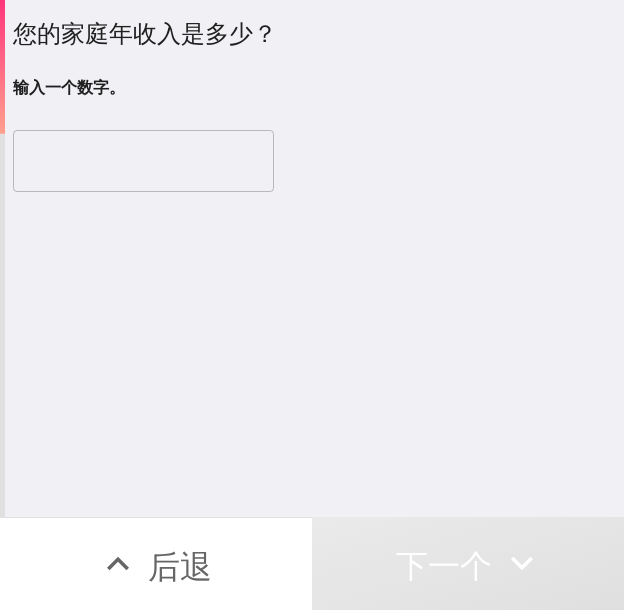 click at bounding box center [143, 161] 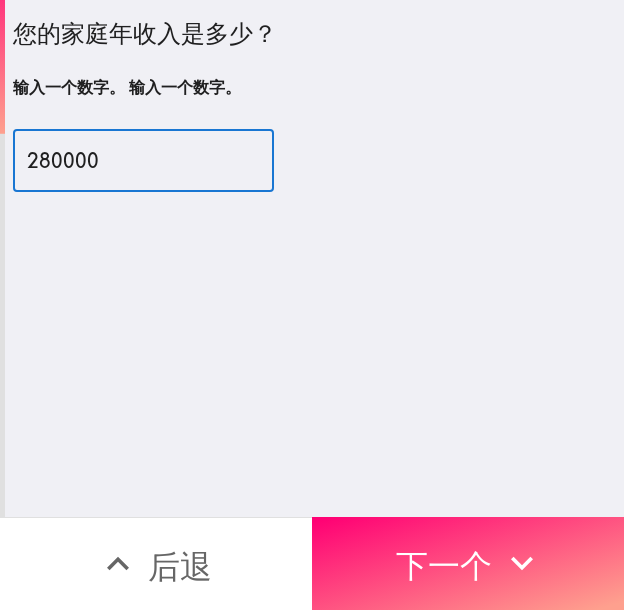 type on "280000" 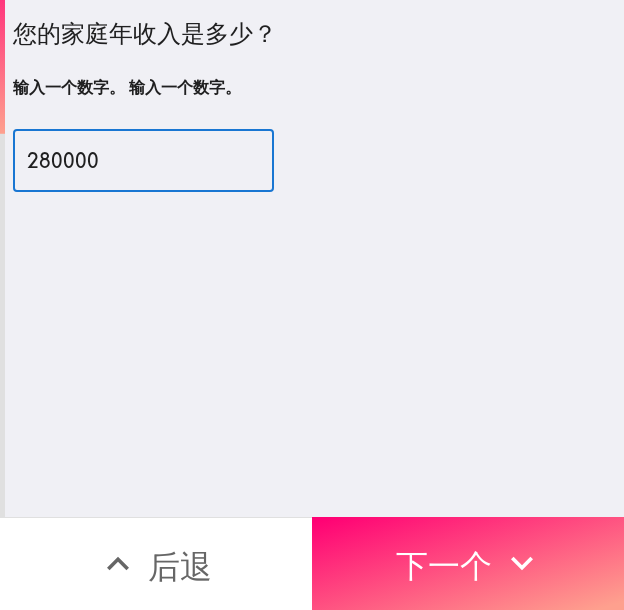 drag, startPoint x: 98, startPoint y: 166, endPoint x: 0, endPoint y: 179, distance: 98.85848 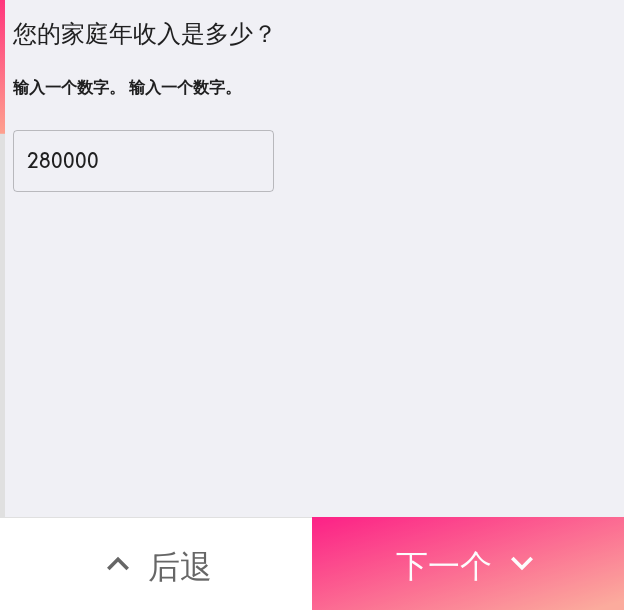 click on "下一个" at bounding box center [444, 566] 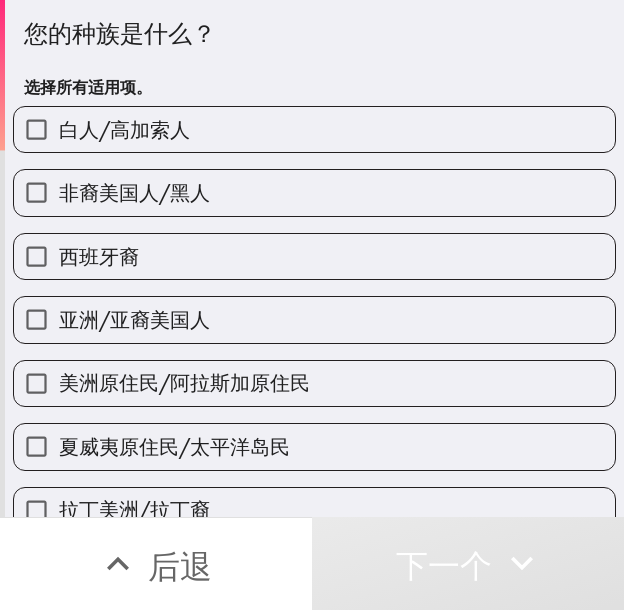 click on "白人/高加索人" at bounding box center [314, 129] 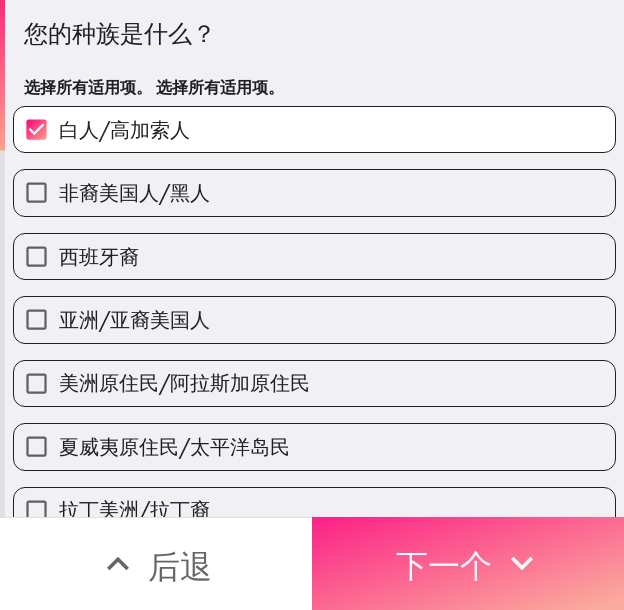 click on "下一个" at bounding box center [444, 566] 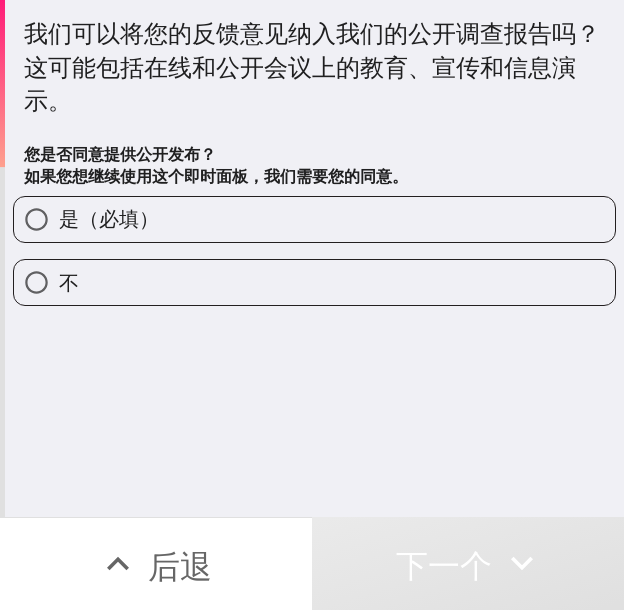 click on "是（必填）" at bounding box center [314, 219] 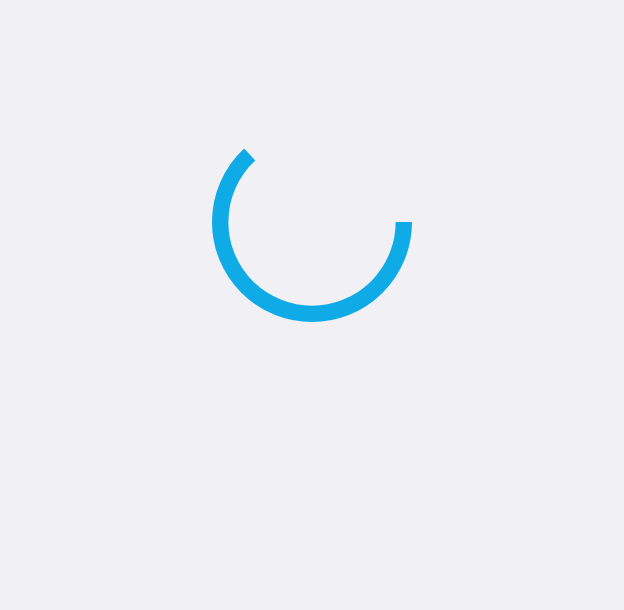 scroll, scrollTop: 0, scrollLeft: 0, axis: both 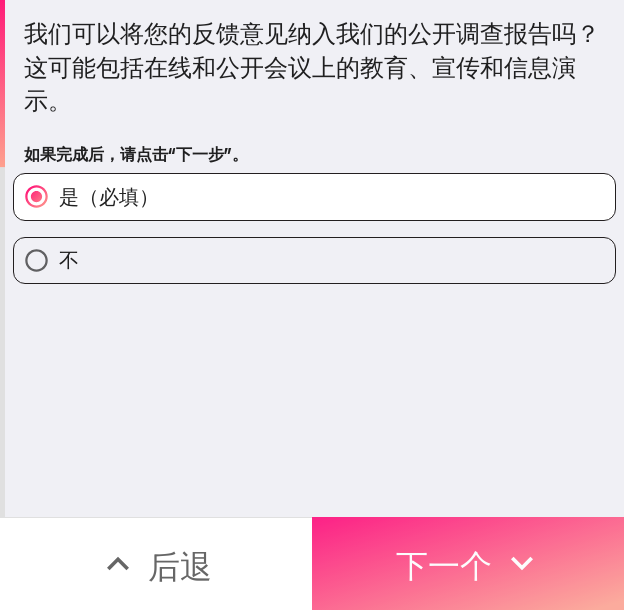 click on "下一个" at bounding box center [444, 566] 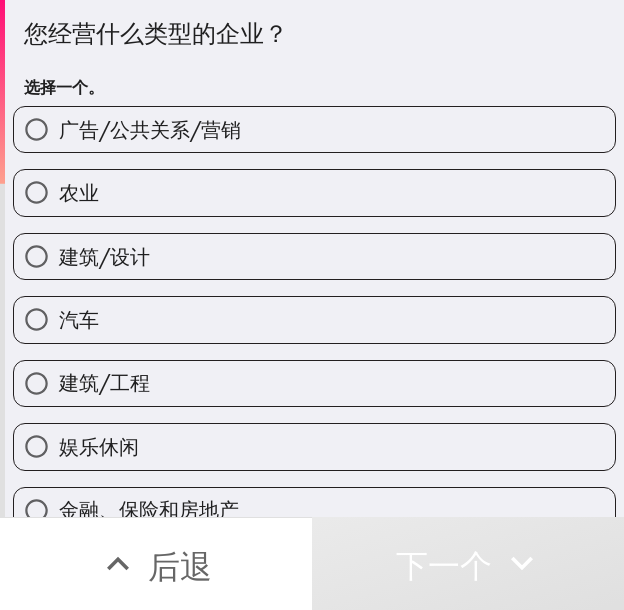 type 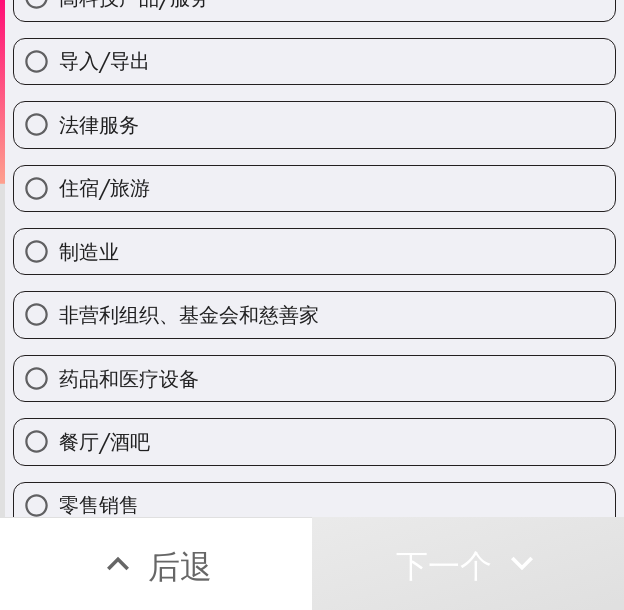 scroll, scrollTop: 700, scrollLeft: 0, axis: vertical 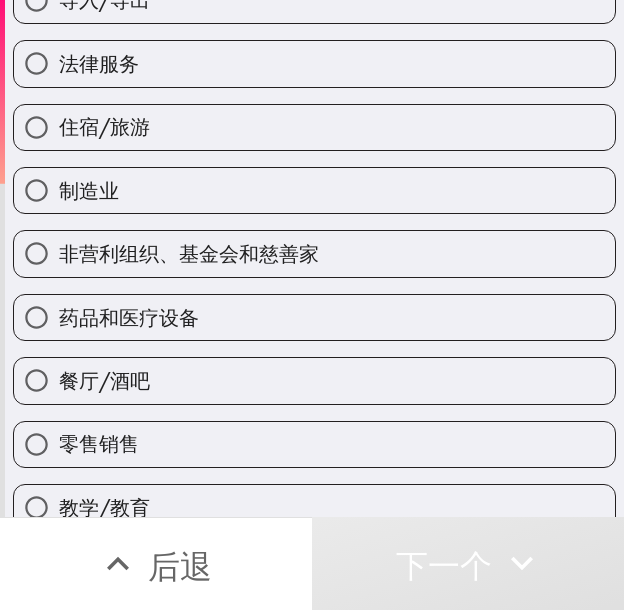 click on "餐厅/酒吧" at bounding box center (314, 380) 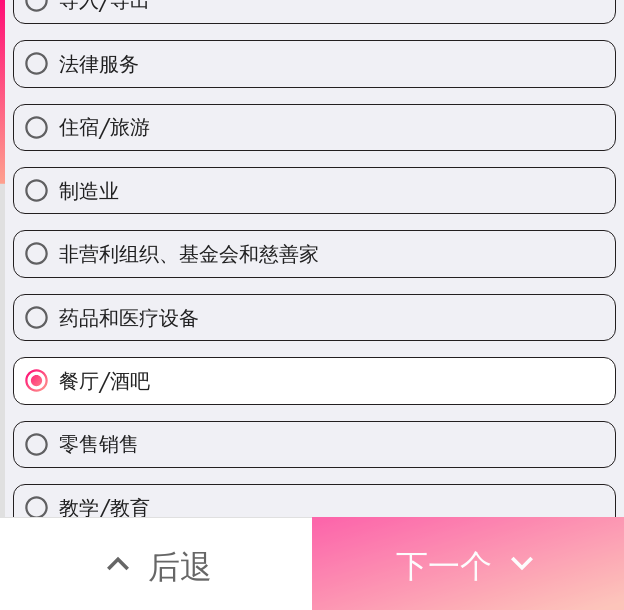 click on "下一个" at bounding box center (444, 566) 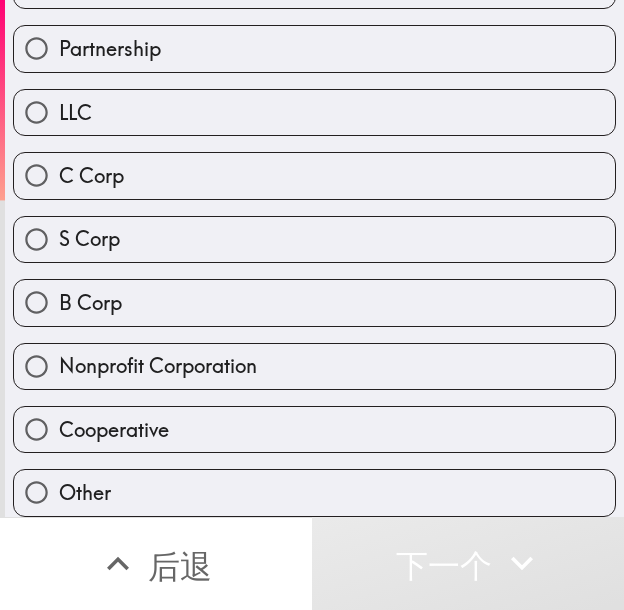 scroll, scrollTop: 159, scrollLeft: 0, axis: vertical 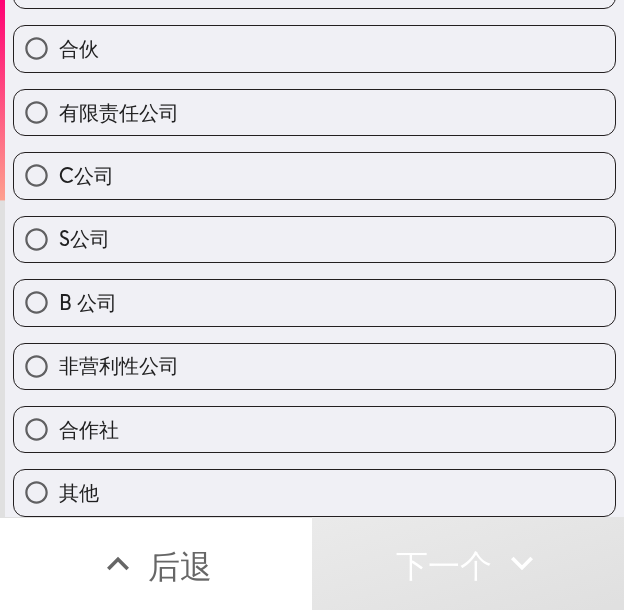 click on "有限责任公司" at bounding box center [314, 112] 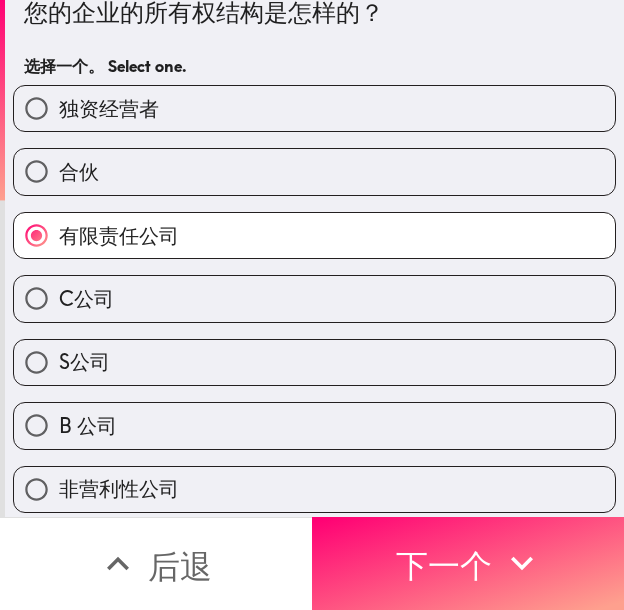 scroll, scrollTop: 0, scrollLeft: 0, axis: both 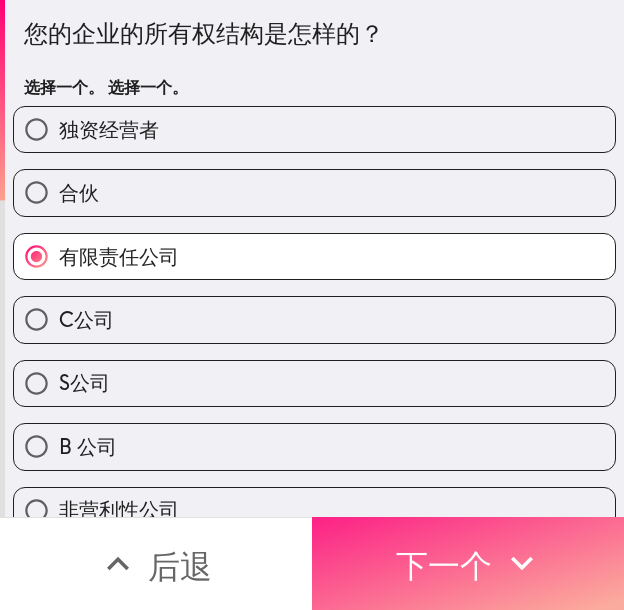 click on "下一个" at bounding box center [444, 566] 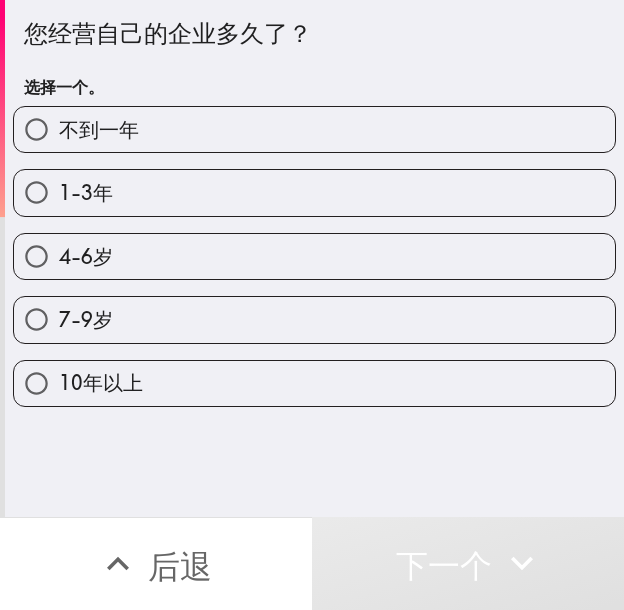 click on "7-9岁" at bounding box center (86, 319) 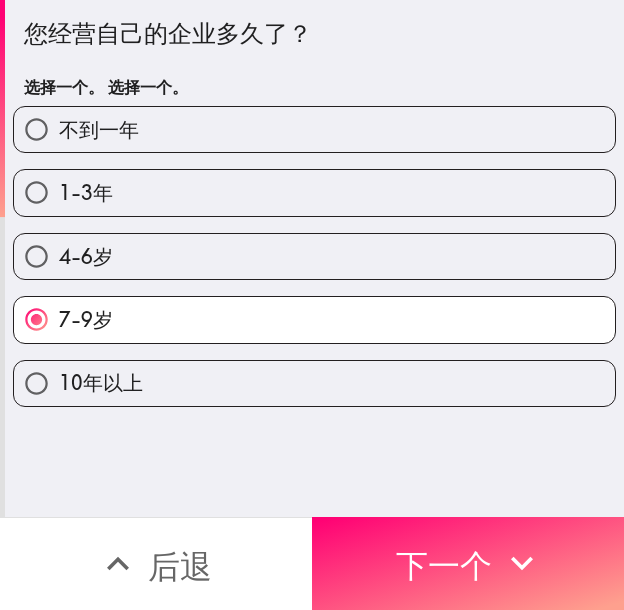 drag, startPoint x: 223, startPoint y: 377, endPoint x: 380, endPoint y: 358, distance: 158.14551 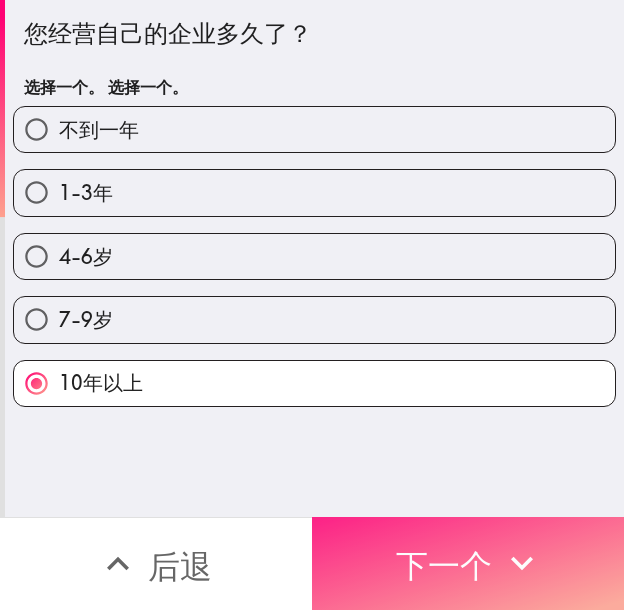click 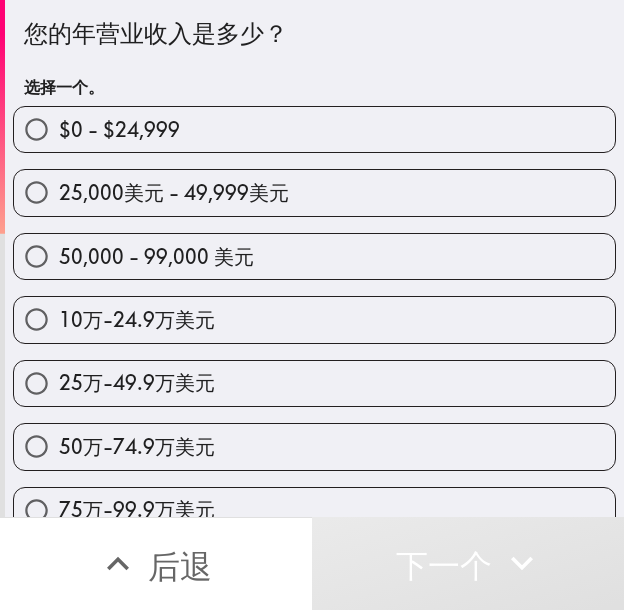 click on "50万-74.9万美元" at bounding box center [137, 446] 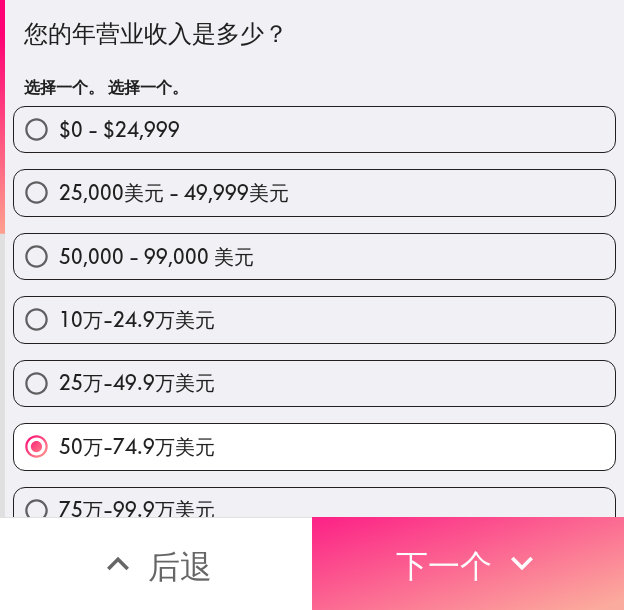 drag, startPoint x: 447, startPoint y: 550, endPoint x: 537, endPoint y: 552, distance: 90.02222 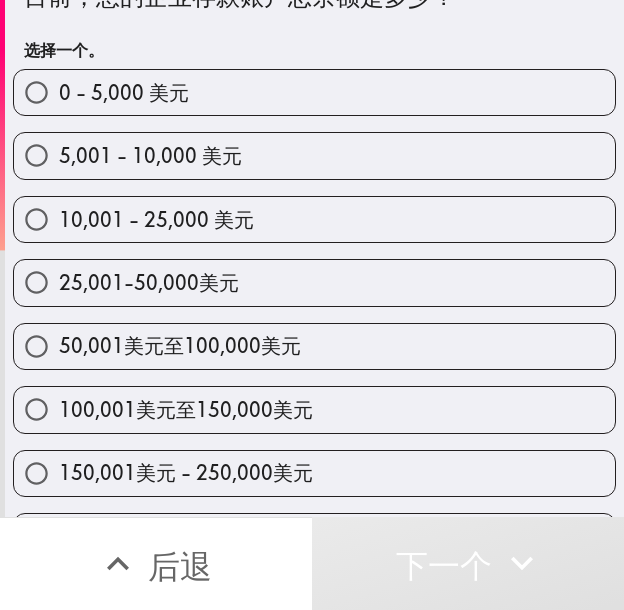 scroll, scrollTop: 100, scrollLeft: 0, axis: vertical 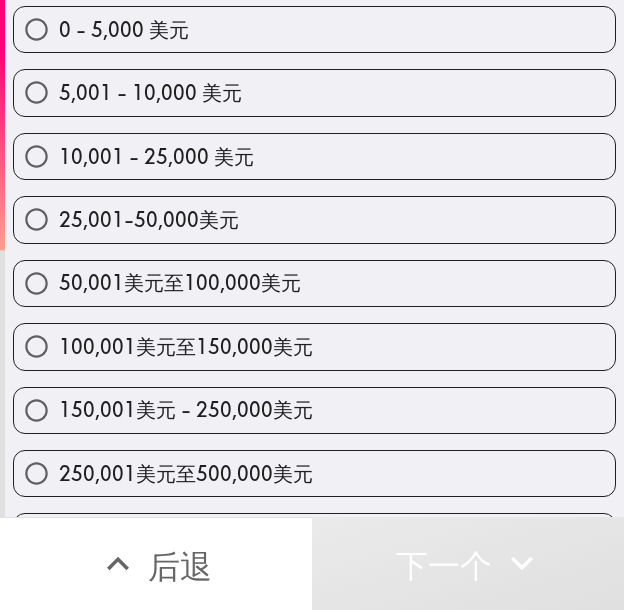 click on "100,001美元至150,000美元" at bounding box center (186, 346) 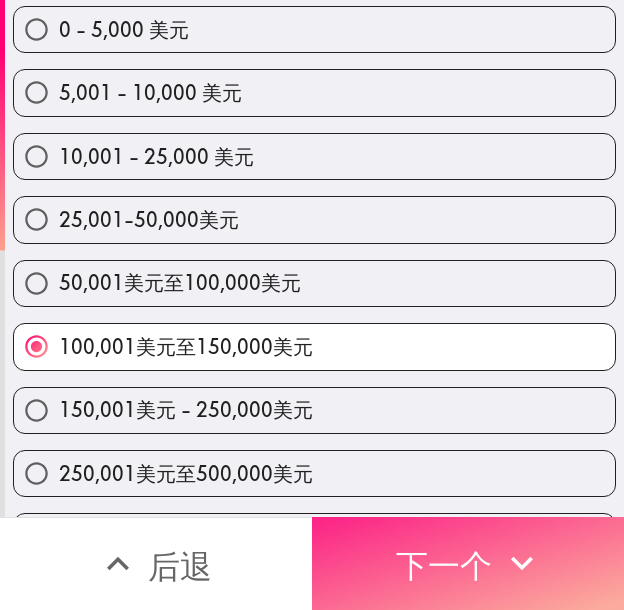 click on "下一个" at bounding box center (444, 566) 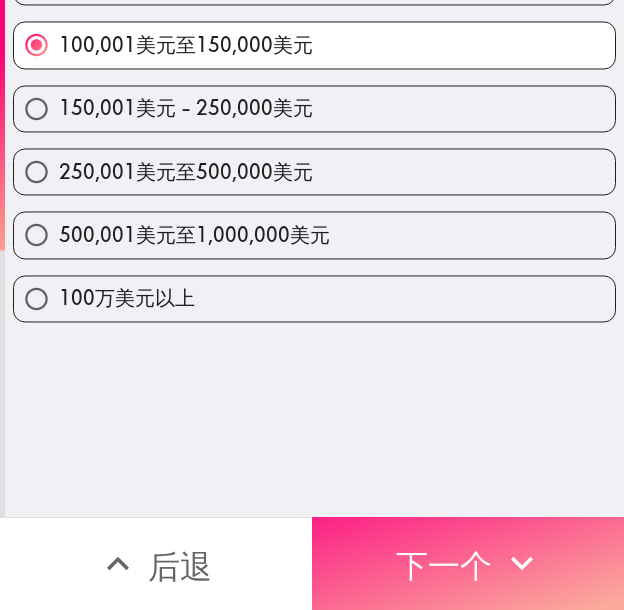 scroll, scrollTop: 0, scrollLeft: 0, axis: both 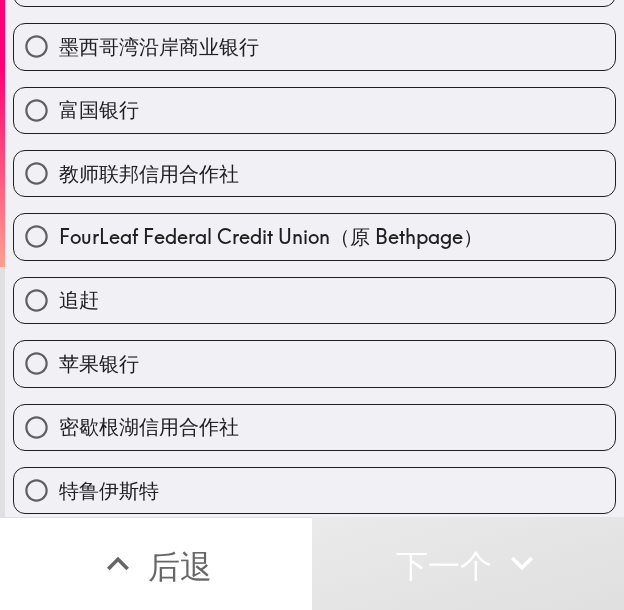 drag, startPoint x: 202, startPoint y: 357, endPoint x: 242, endPoint y: 408, distance: 64.815125 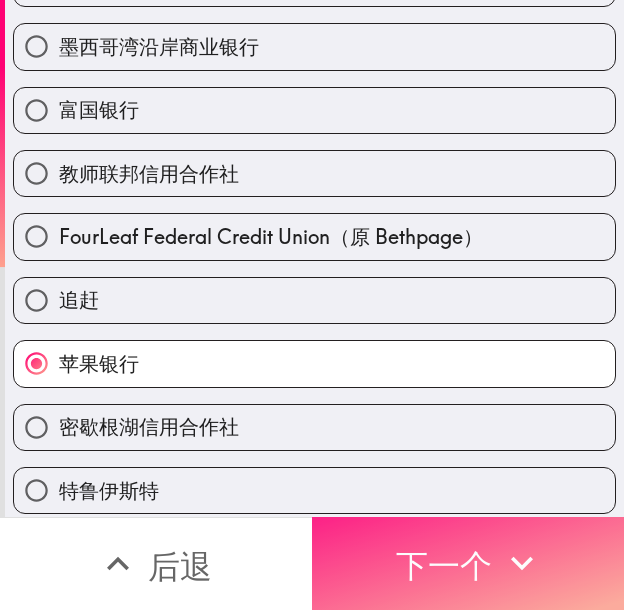 click on "下一个" at bounding box center [468, 563] 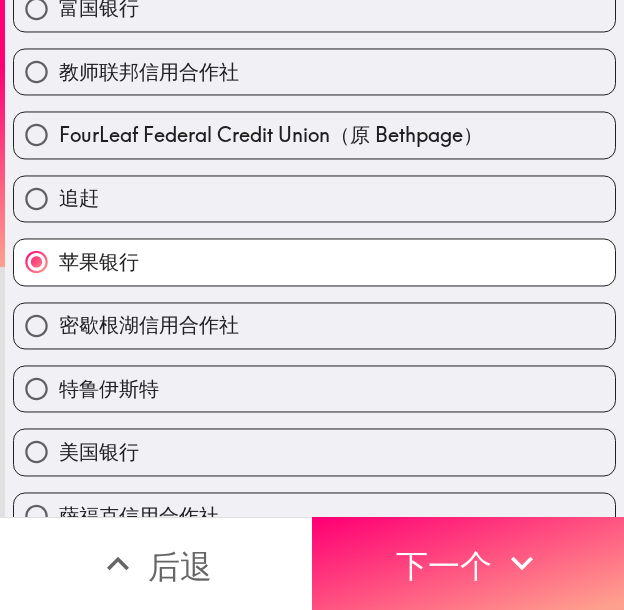 scroll, scrollTop: 0, scrollLeft: 0, axis: both 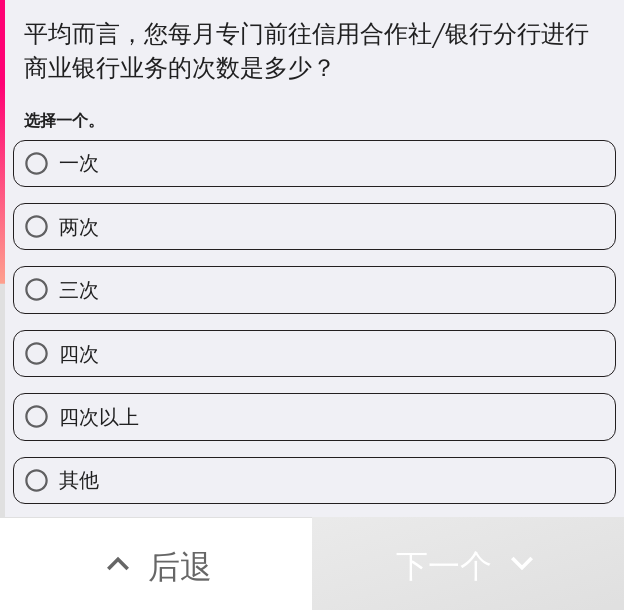click on "两次" at bounding box center [314, 226] 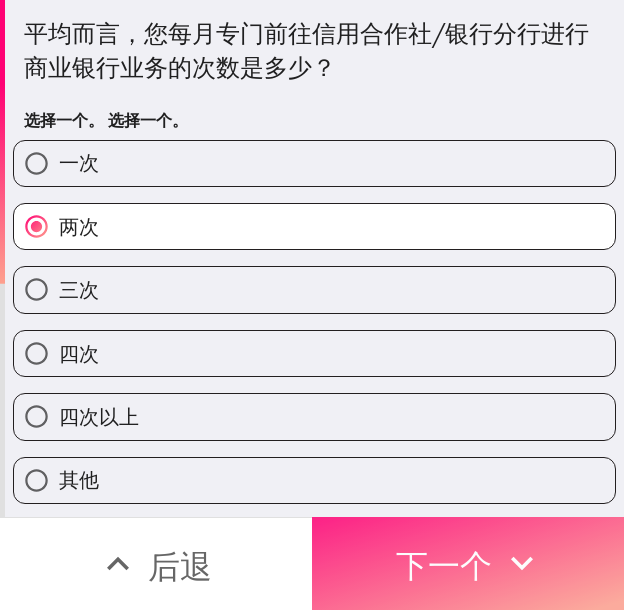 drag, startPoint x: 445, startPoint y: 569, endPoint x: 513, endPoint y: 565, distance: 68.117546 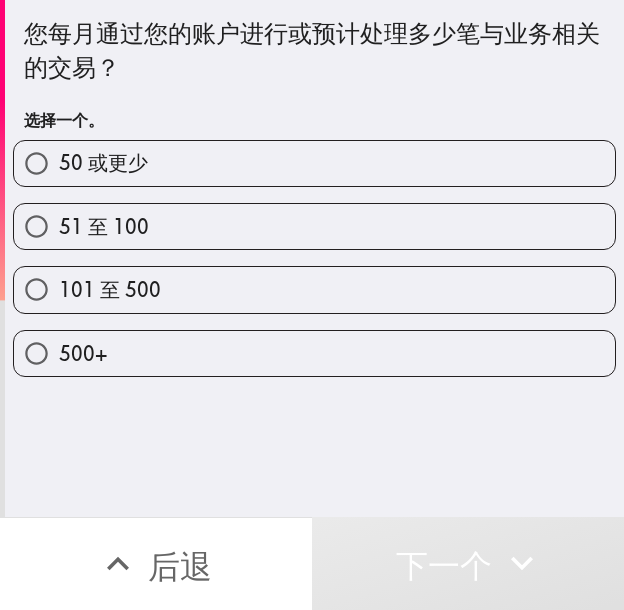 drag, startPoint x: 201, startPoint y: 299, endPoint x: 239, endPoint y: 297, distance: 38.052597 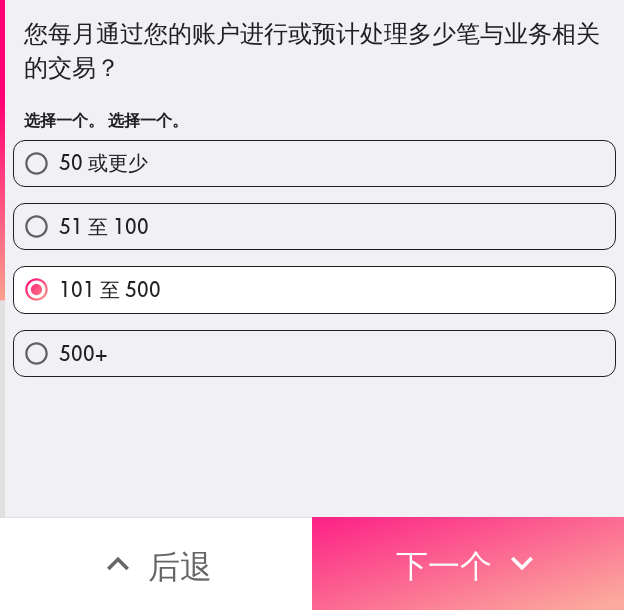 drag, startPoint x: 463, startPoint y: 540, endPoint x: 623, endPoint y: 567, distance: 162.26213 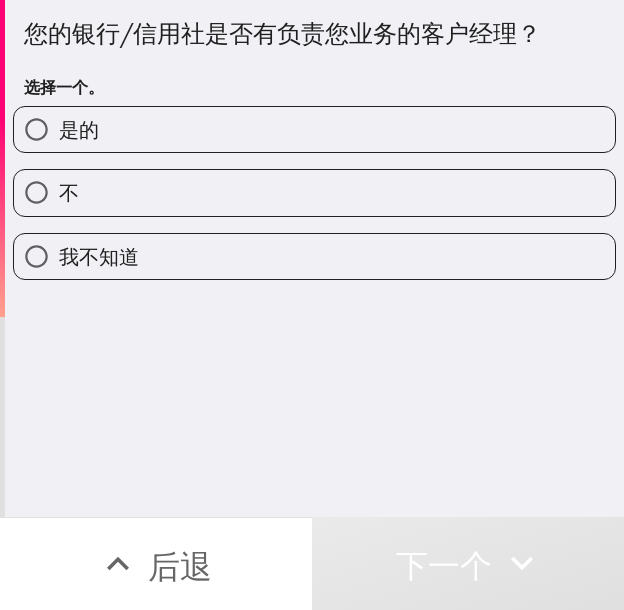 drag, startPoint x: 121, startPoint y: 126, endPoint x: 136, endPoint y: 124, distance: 15.132746 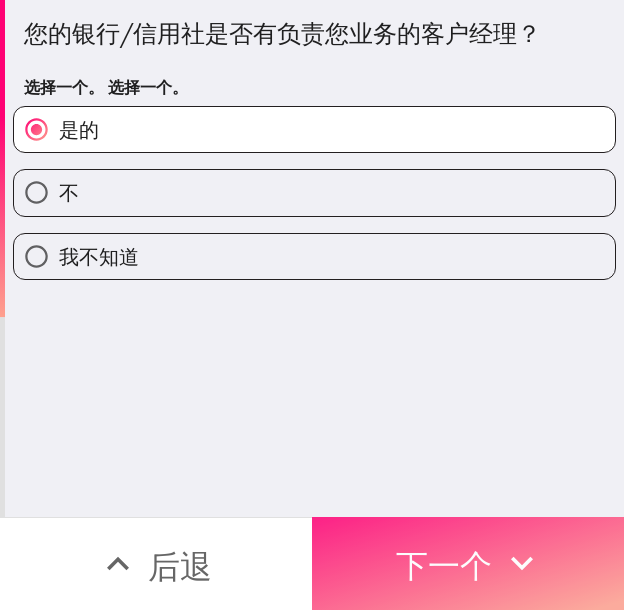 drag, startPoint x: 326, startPoint y: 547, endPoint x: 418, endPoint y: 546, distance: 92.00543 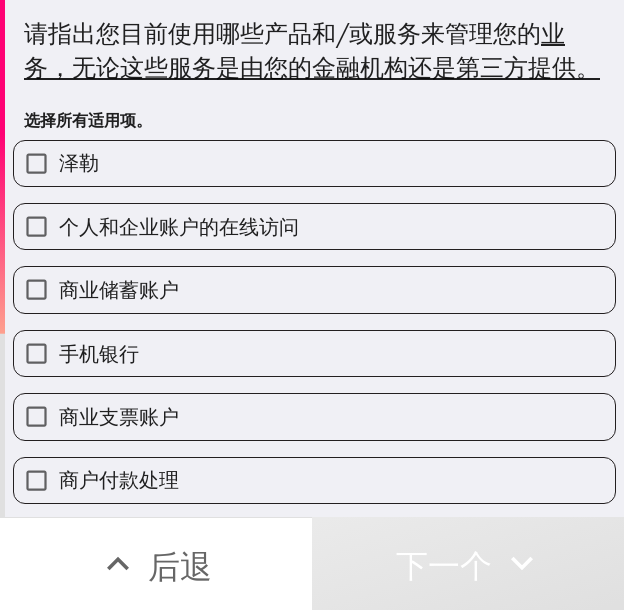 drag, startPoint x: 252, startPoint y: 377, endPoint x: 263, endPoint y: 346, distance: 32.89377 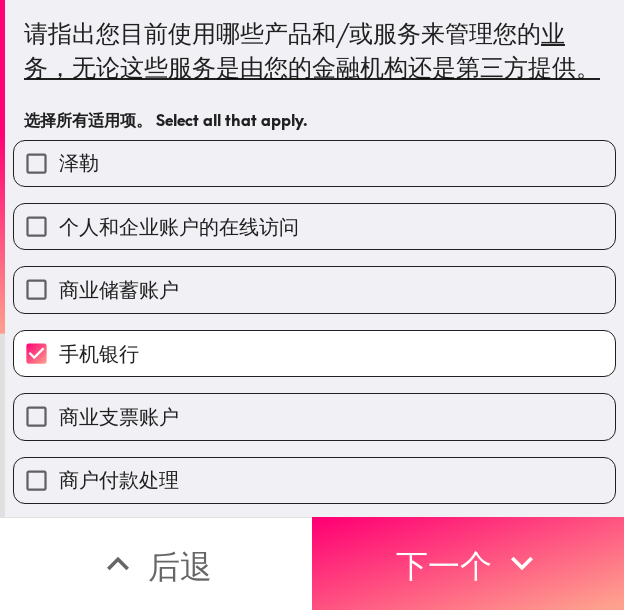 click on "商业储蓄账户" at bounding box center [314, 289] 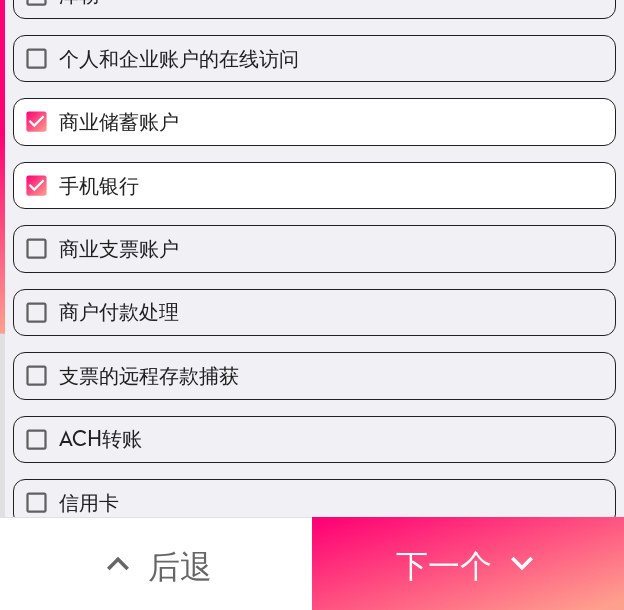 scroll, scrollTop: 200, scrollLeft: 0, axis: vertical 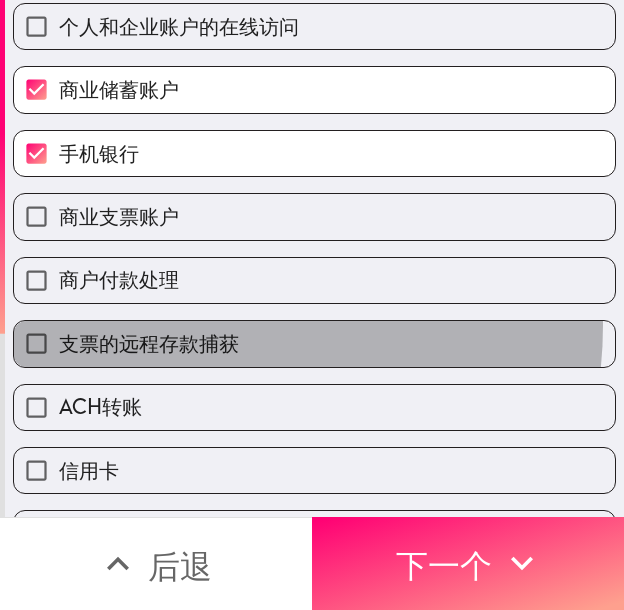 click on "支票的远程存款捕获" at bounding box center (314, 343) 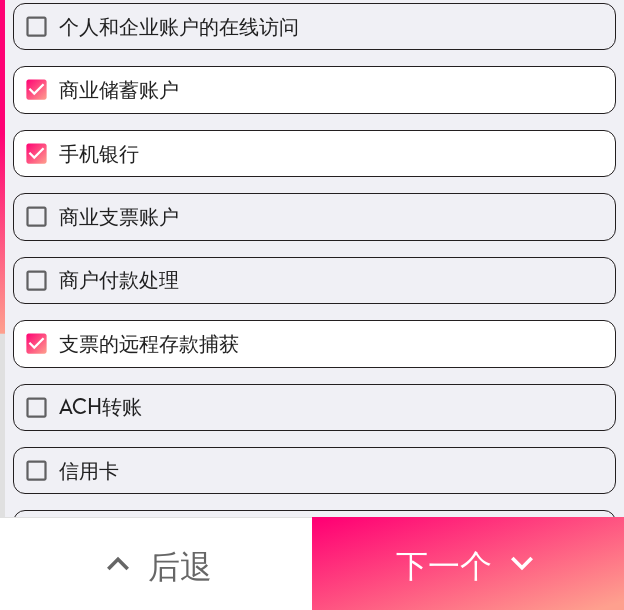 click on "ACH转账" at bounding box center (314, 407) 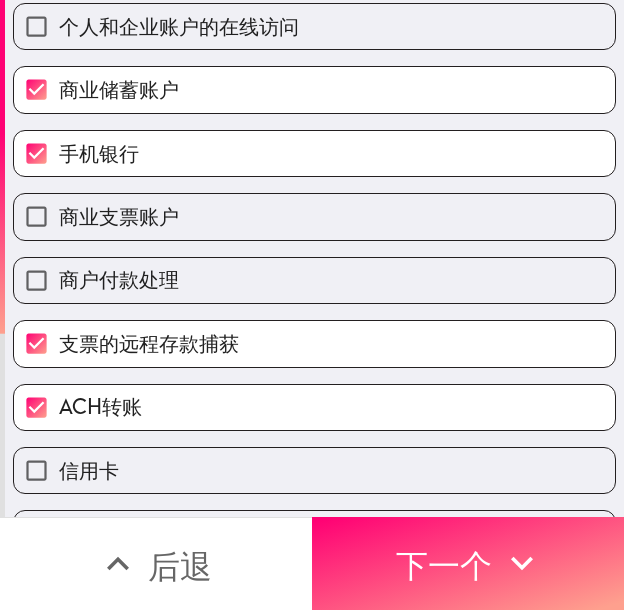 click on "商户付款处理" at bounding box center (314, 280) 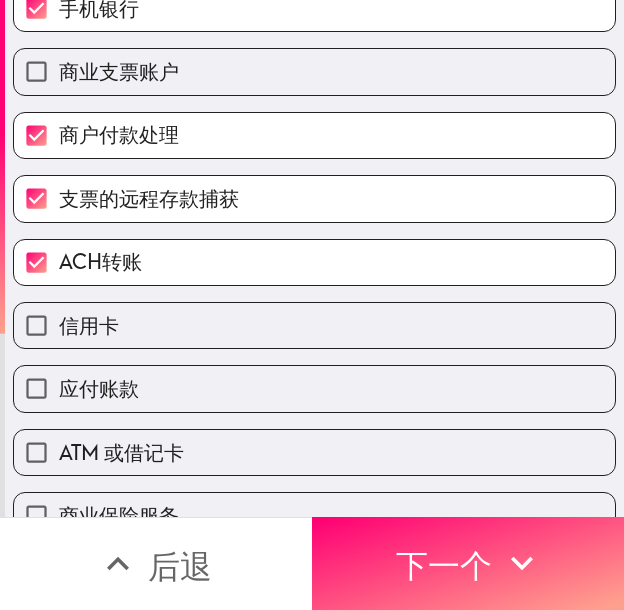 scroll, scrollTop: 400, scrollLeft: 0, axis: vertical 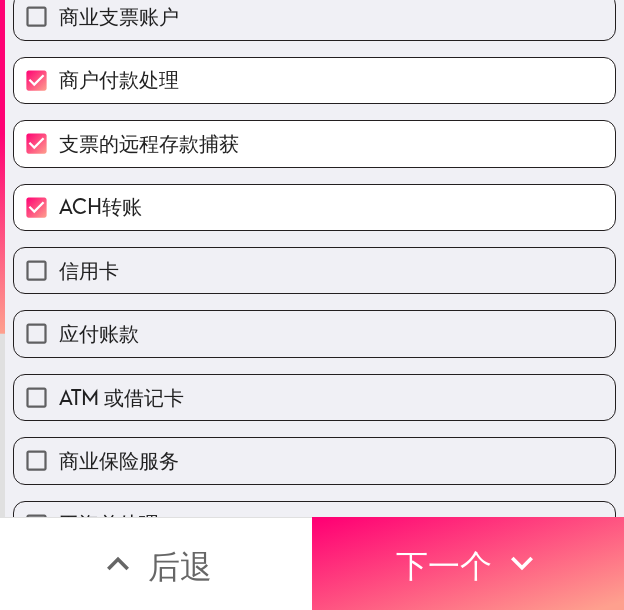 click on "应付账款" at bounding box center [314, 333] 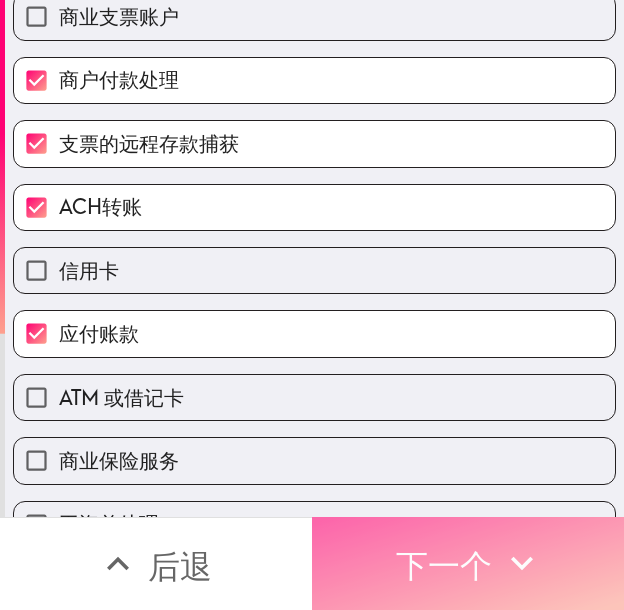 click on "下一个" at bounding box center (444, 566) 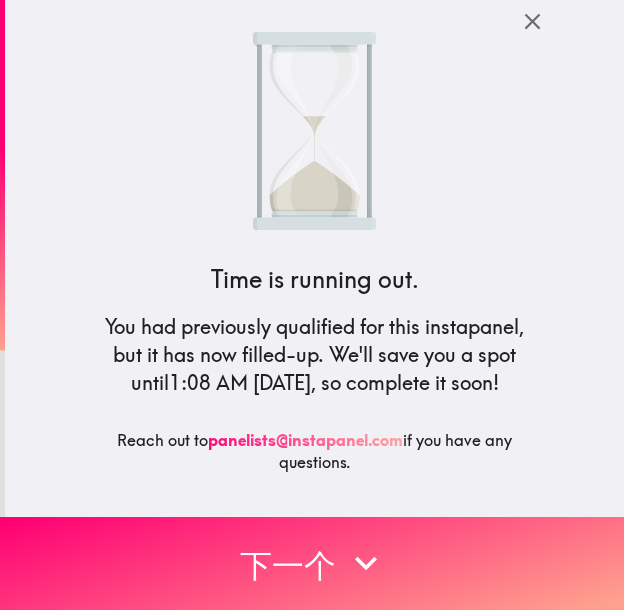 scroll, scrollTop: 0, scrollLeft: 0, axis: both 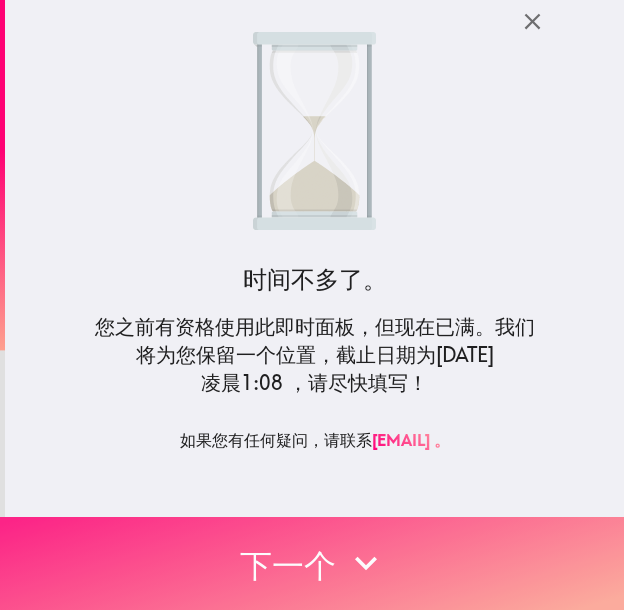 click on "下一个" at bounding box center [312, 563] 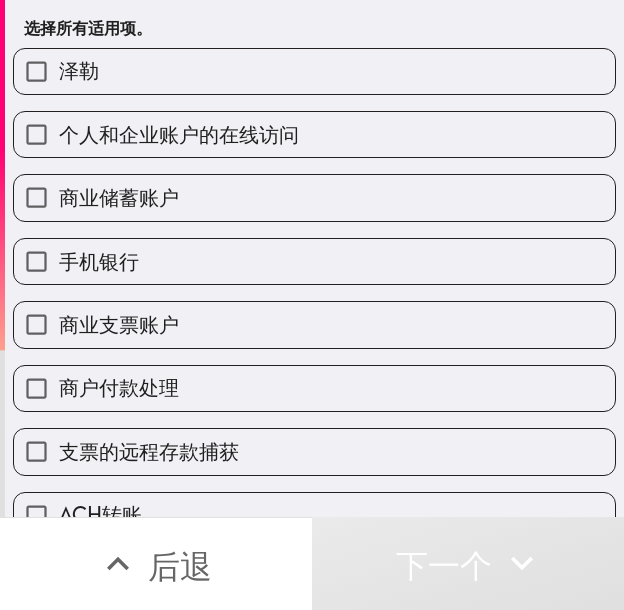 scroll, scrollTop: 100, scrollLeft: 0, axis: vertical 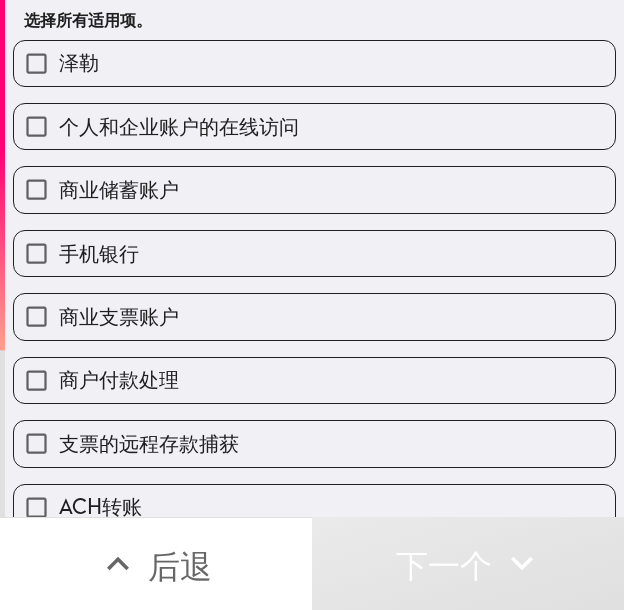 click on "泽勒" at bounding box center [314, 63] 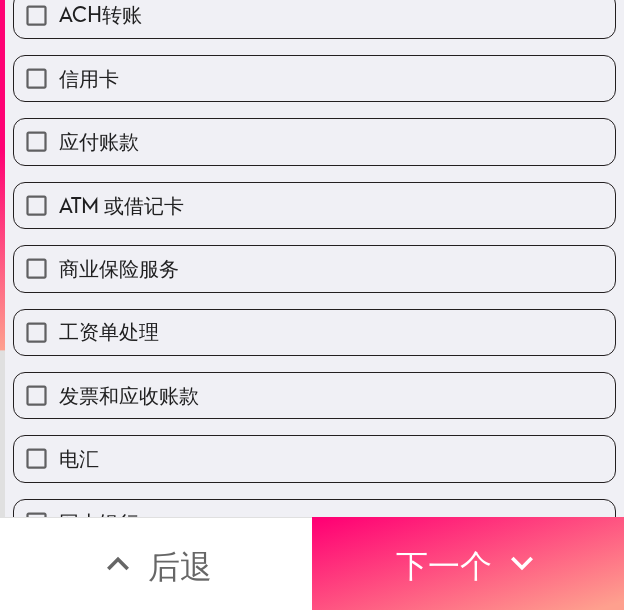 scroll, scrollTop: 600, scrollLeft: 0, axis: vertical 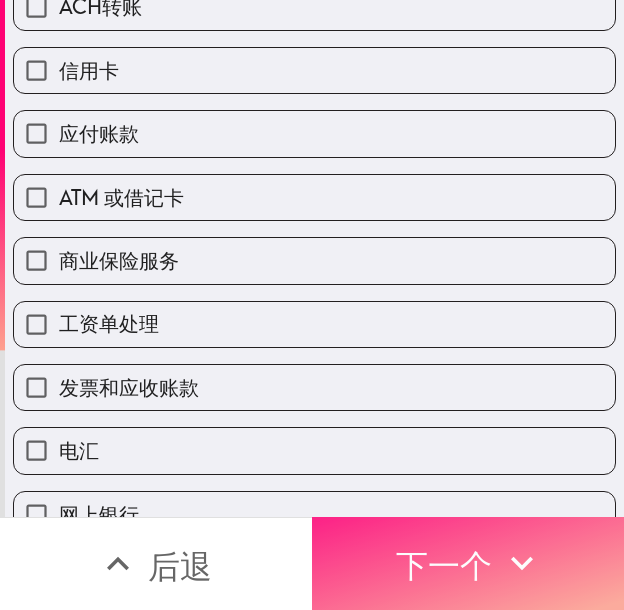 click on "下一个" at bounding box center (444, 566) 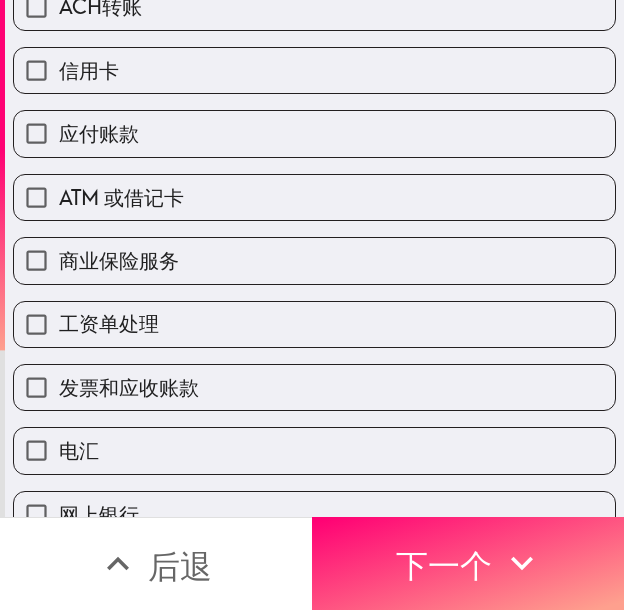 scroll, scrollTop: 0, scrollLeft: 0, axis: both 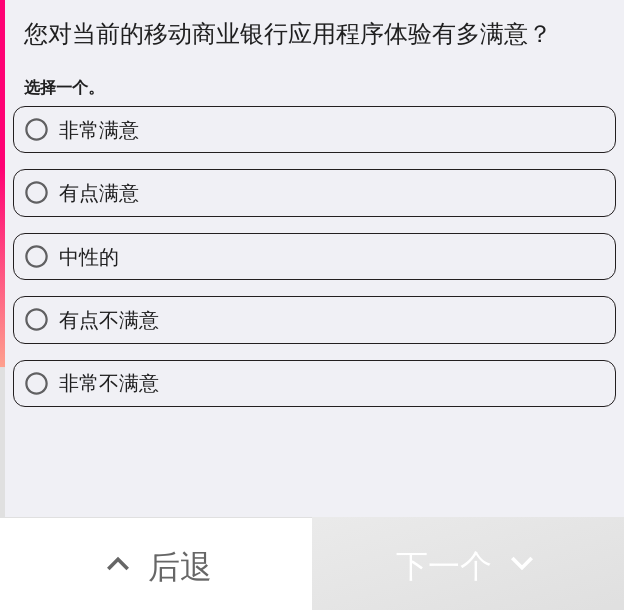 drag, startPoint x: 157, startPoint y: 136, endPoint x: 298, endPoint y: 157, distance: 142.55525 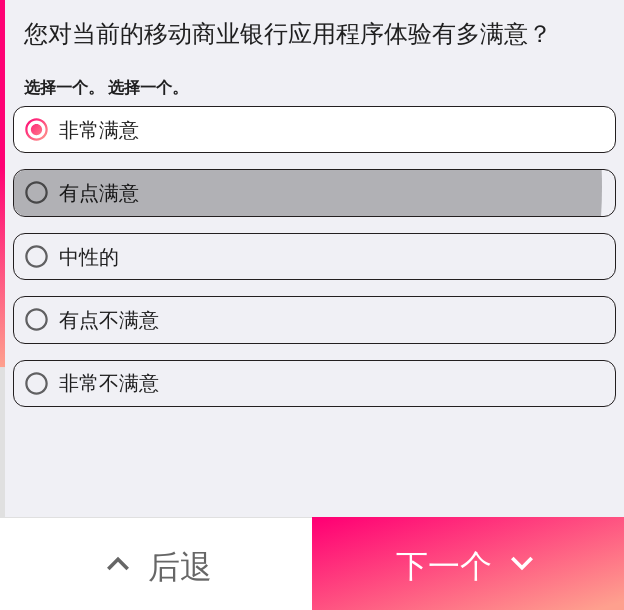 drag, startPoint x: 144, startPoint y: 187, endPoint x: 408, endPoint y: 195, distance: 264.1212 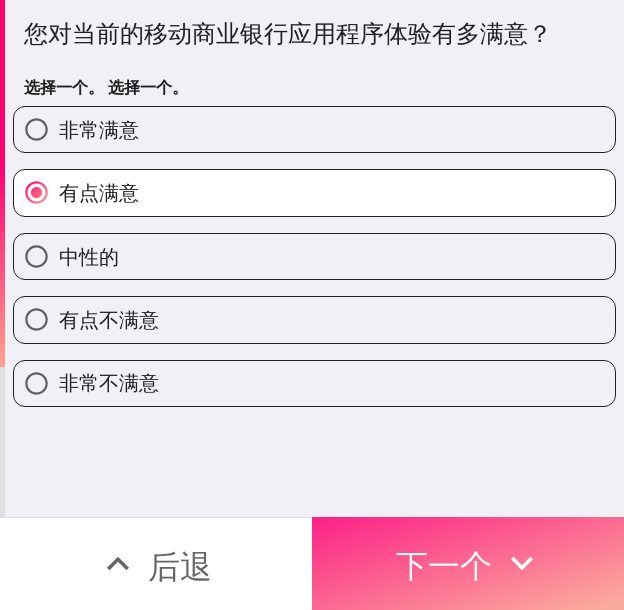 click on "下一个" at bounding box center [468, 563] 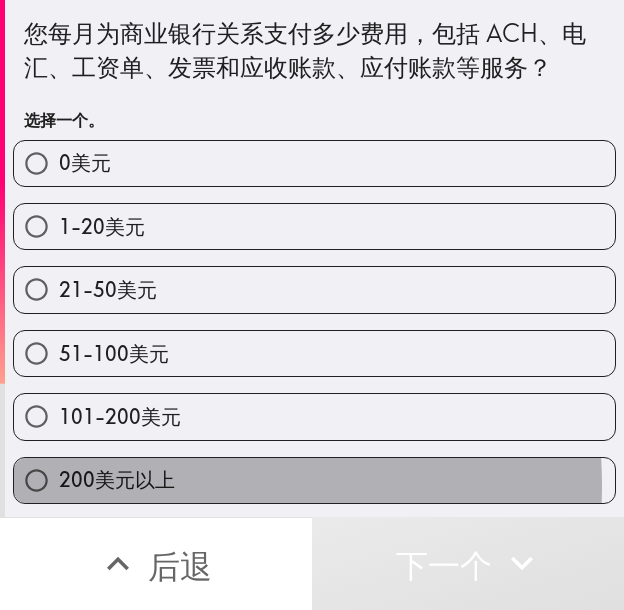 drag, startPoint x: 129, startPoint y: 486, endPoint x: 414, endPoint y: 473, distance: 285.29633 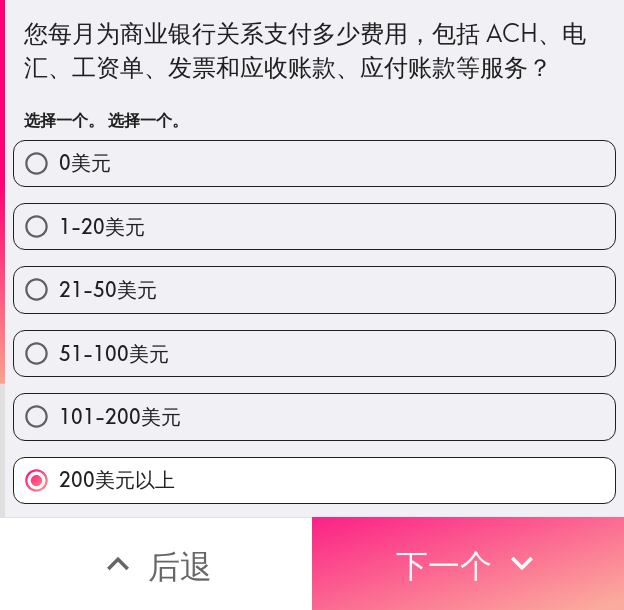 click on "下一个" at bounding box center (468, 563) 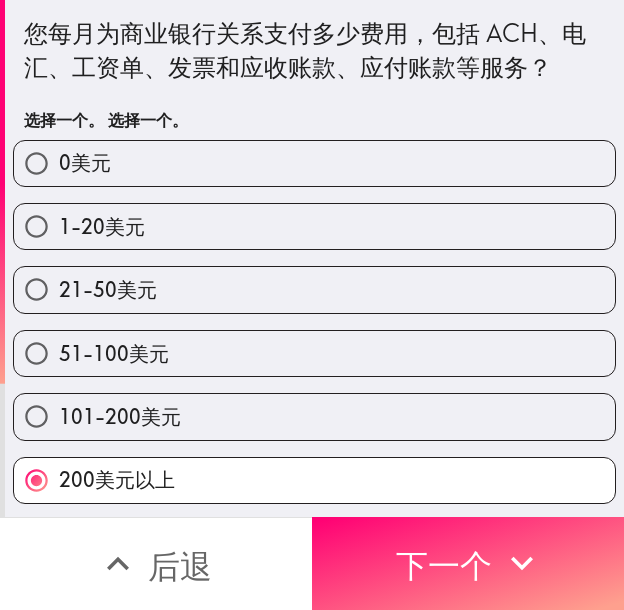 scroll, scrollTop: 0, scrollLeft: 0, axis: both 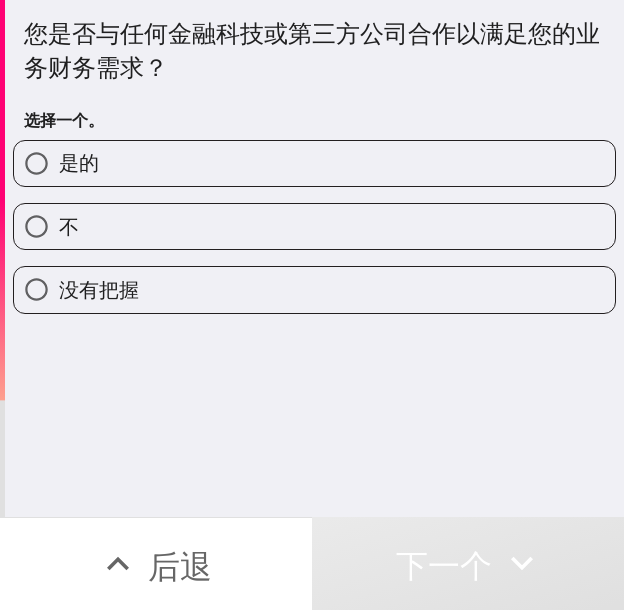 click on "不" at bounding box center (306, 218) 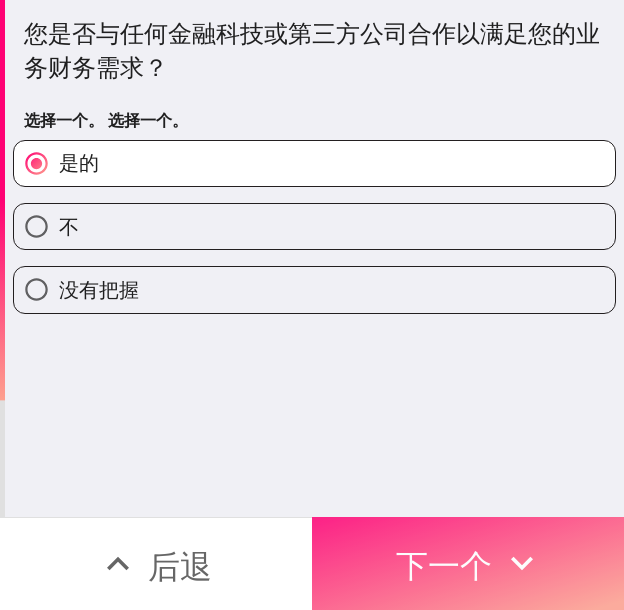 drag, startPoint x: 459, startPoint y: 558, endPoint x: 499, endPoint y: 562, distance: 40.1995 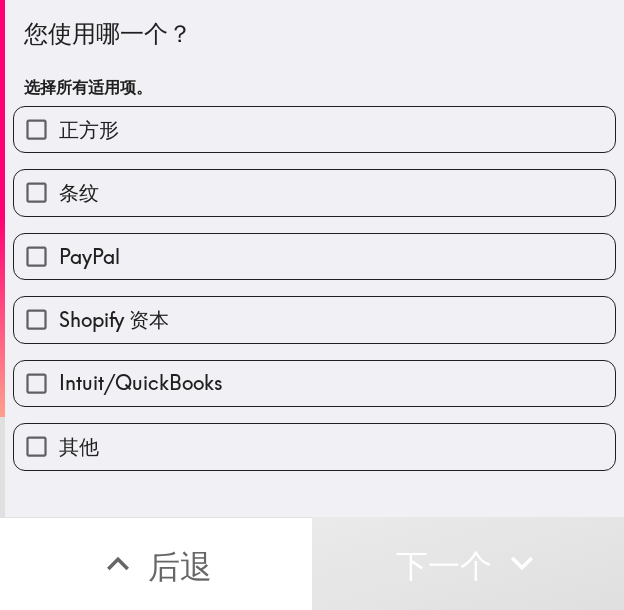 click on "PayPal" at bounding box center [314, 256] 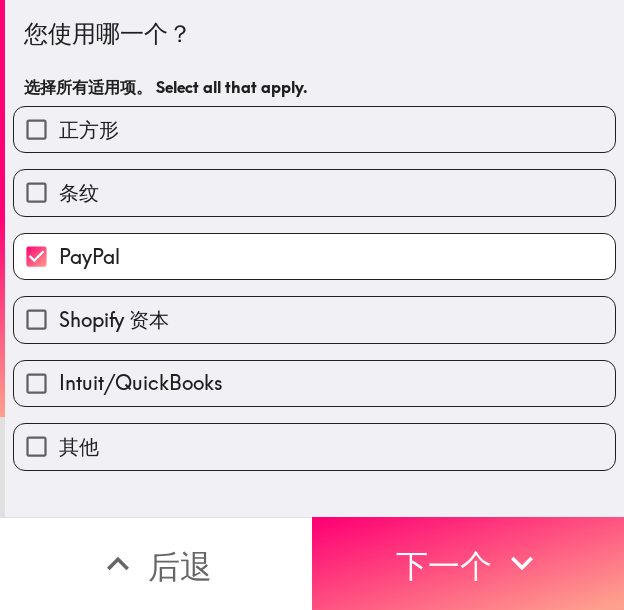 click on "Intuit/QuickBooks" at bounding box center [314, 383] 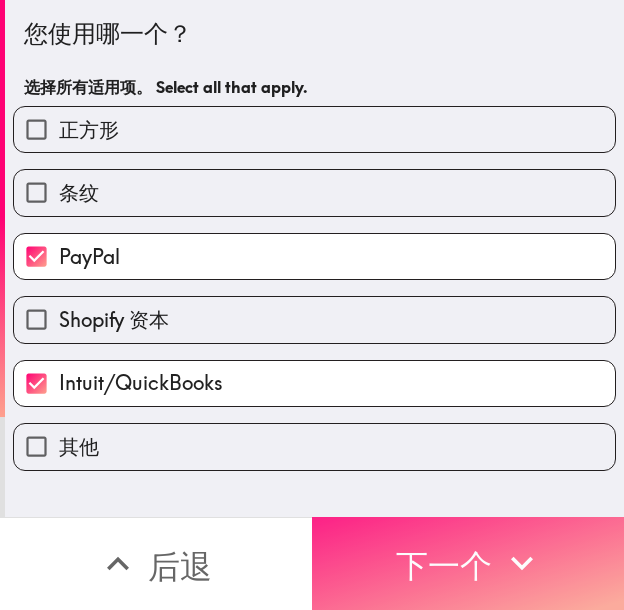 click on "下一个" at bounding box center (468, 563) 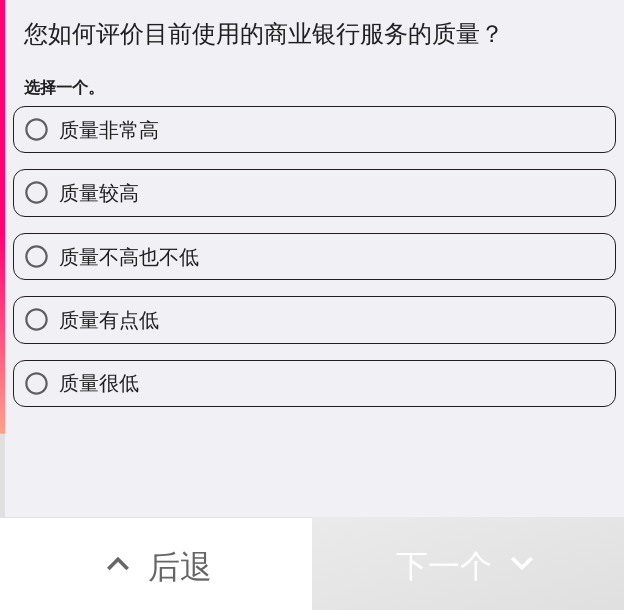 drag, startPoint x: 380, startPoint y: 111, endPoint x: 425, endPoint y: 140, distance: 53.535034 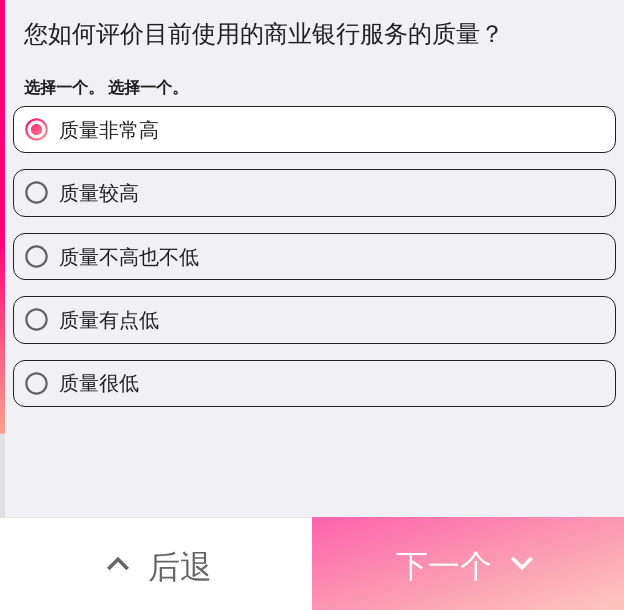 click on "下一个" at bounding box center [444, 563] 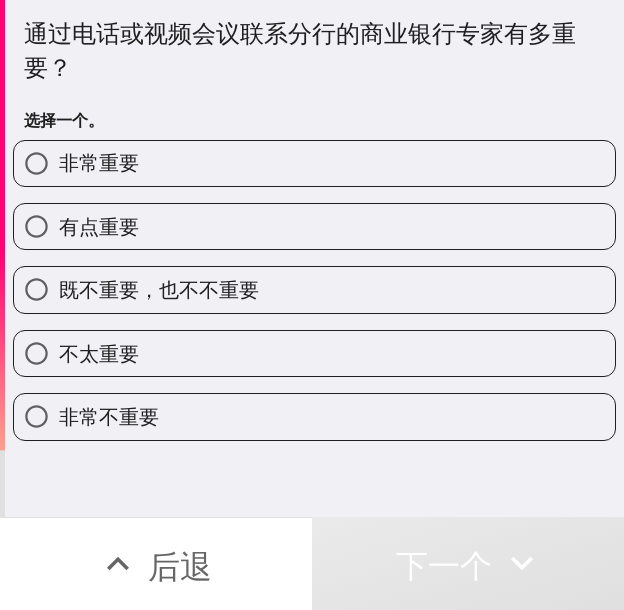 click on "非常重要" at bounding box center (314, 163) 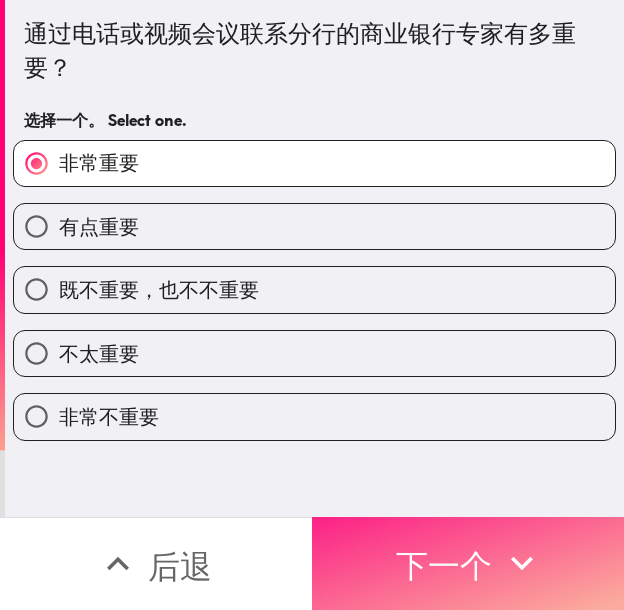 click on "下一个" at bounding box center [444, 566] 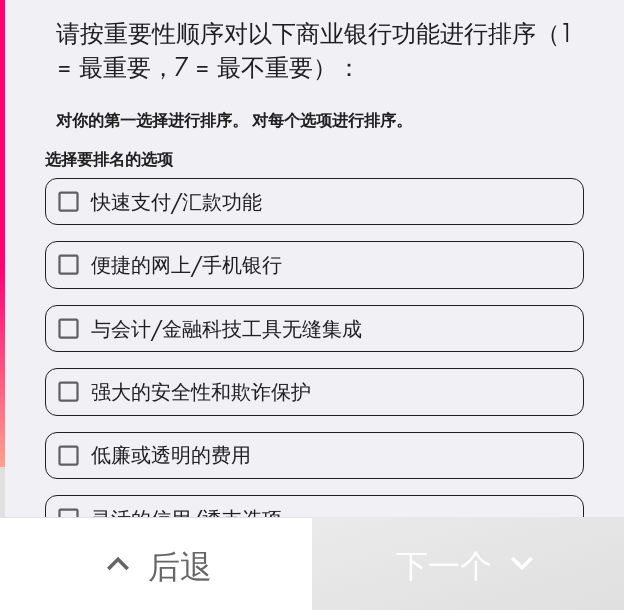 click on "快速支付/汇款功能" at bounding box center [314, 201] 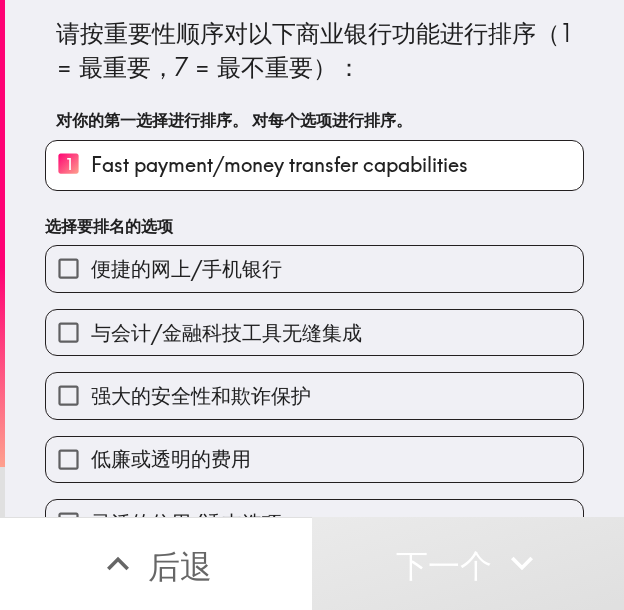 click on "强大的安全性和欺诈保护" at bounding box center [306, 387] 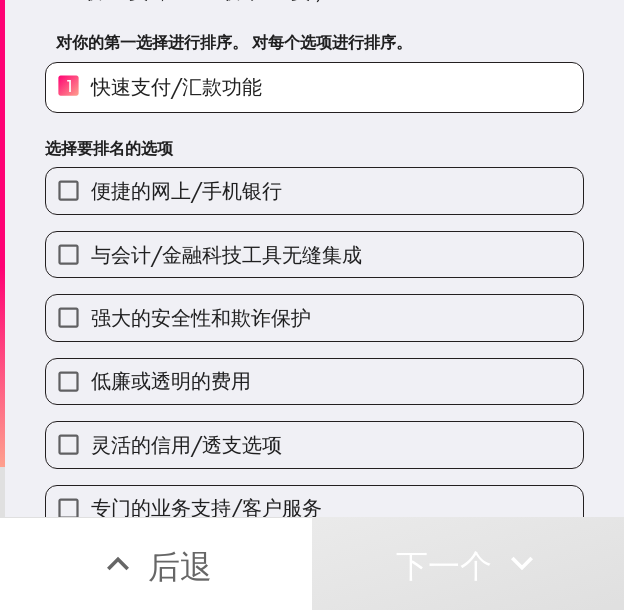 scroll, scrollTop: 108, scrollLeft: 0, axis: vertical 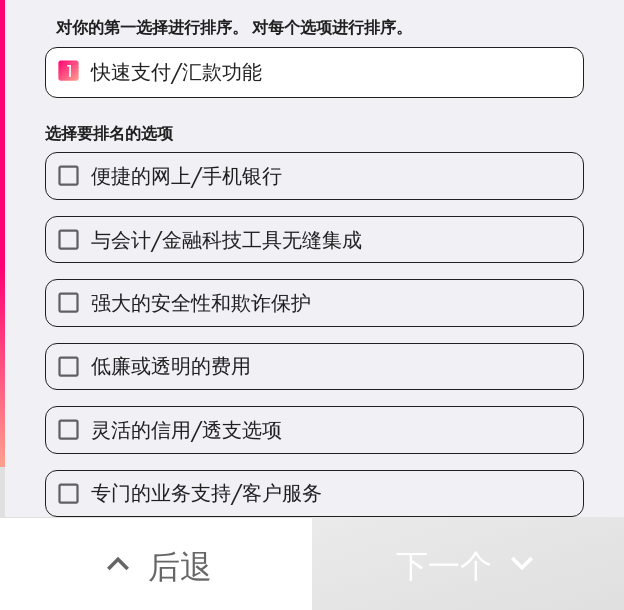 click on "强大的安全性和欺诈保护" at bounding box center [201, 302] 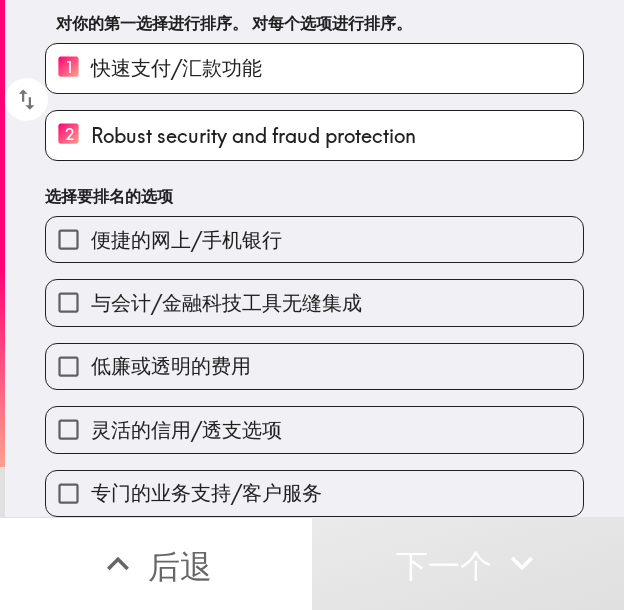 click on "灵活的信用/透支选项" at bounding box center (314, 429) 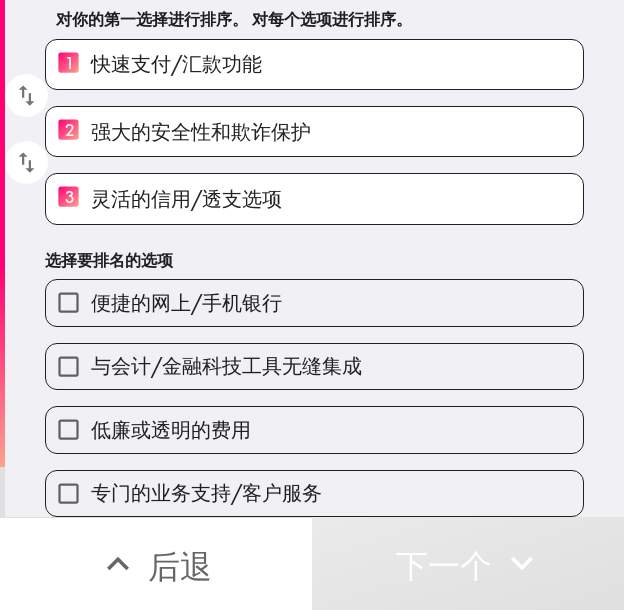 click on "与会计/金融科技工具无缝集成" at bounding box center [226, 365] 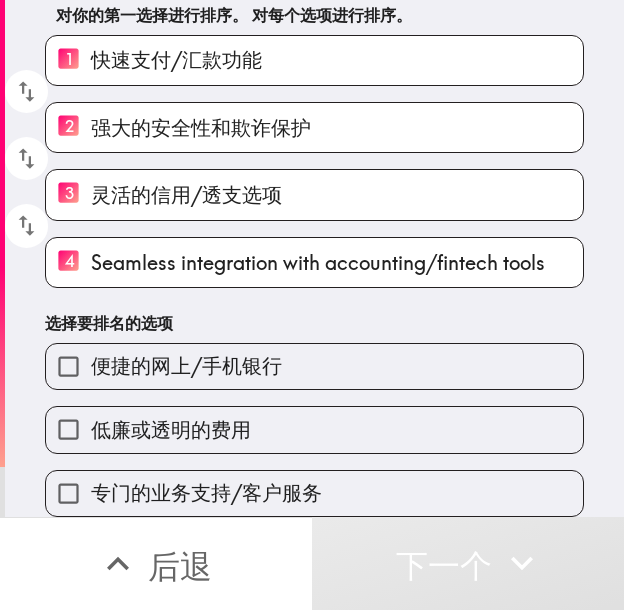 click on "低廉或透明的费用" at bounding box center (314, 429) 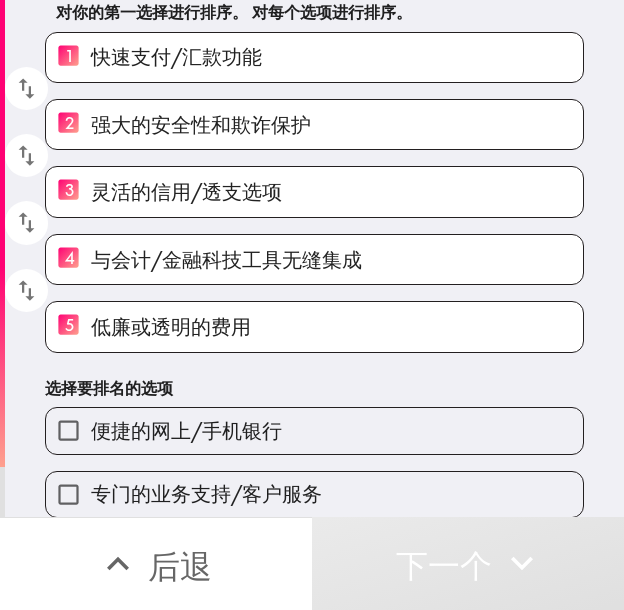 click on "专门的业务支持/客户服务" at bounding box center (314, 494) 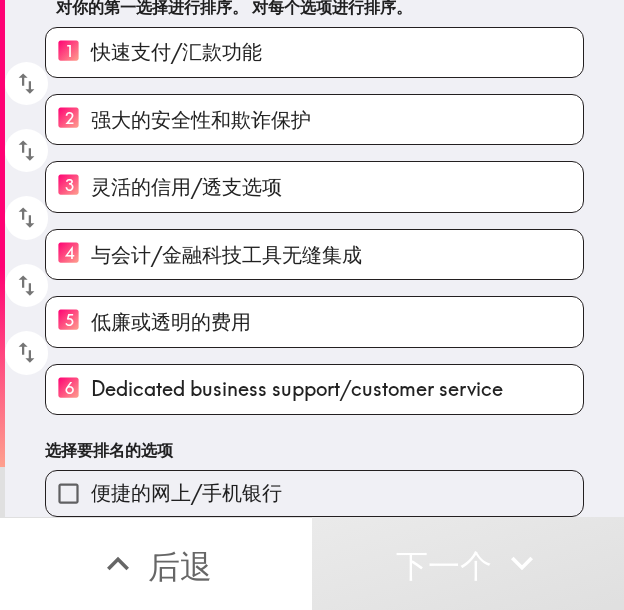 click on "便捷的网上/手机银行" at bounding box center [314, 493] 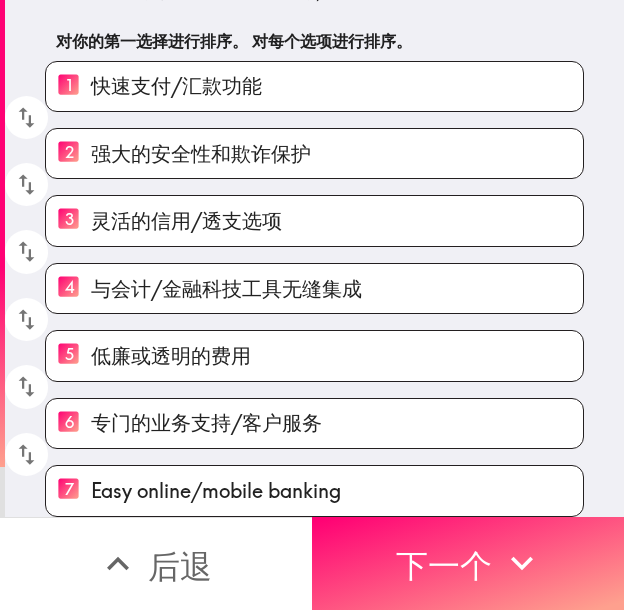 scroll, scrollTop: 94, scrollLeft: 0, axis: vertical 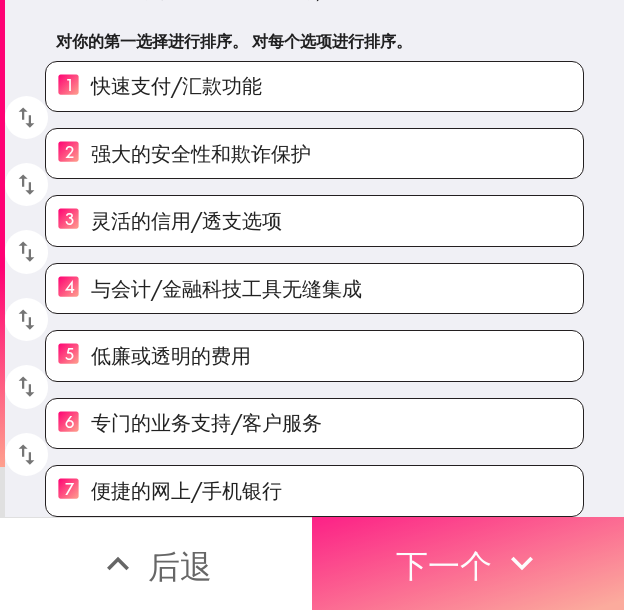 click on "下一个" at bounding box center (444, 566) 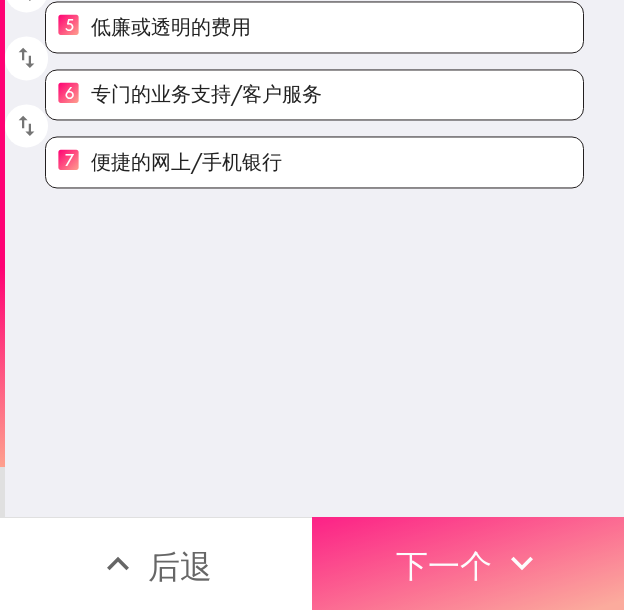 scroll, scrollTop: 0, scrollLeft: 0, axis: both 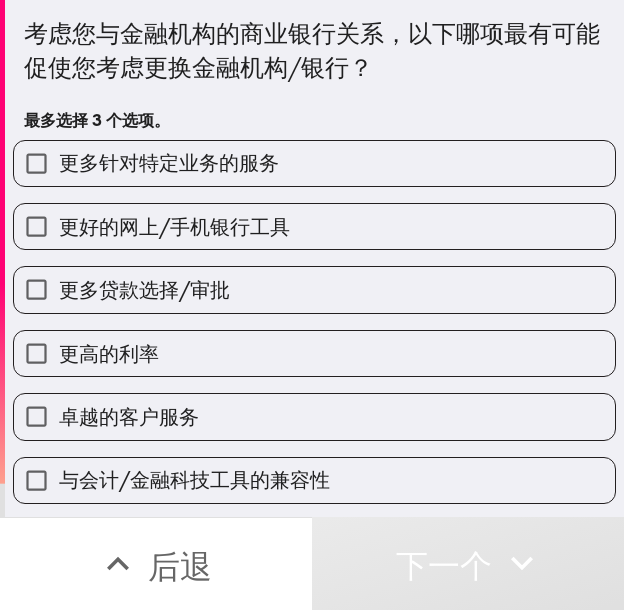 click on "更多针对特定业务的服务" at bounding box center [314, 163] 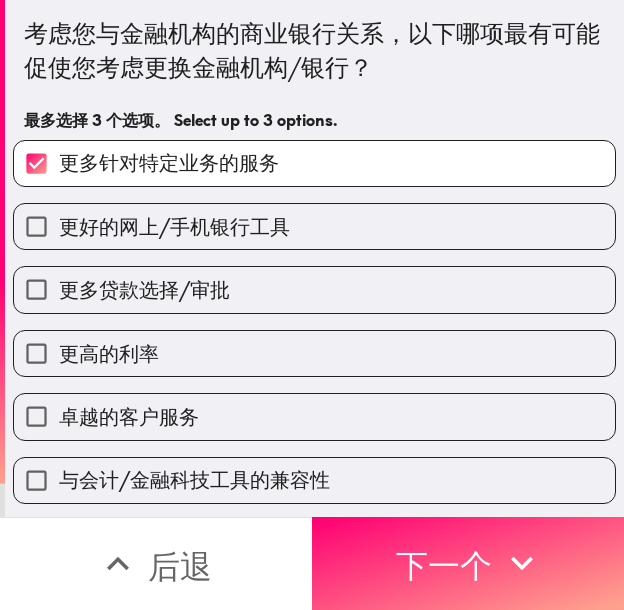 drag, startPoint x: 268, startPoint y: 359, endPoint x: 285, endPoint y: 356, distance: 17.262676 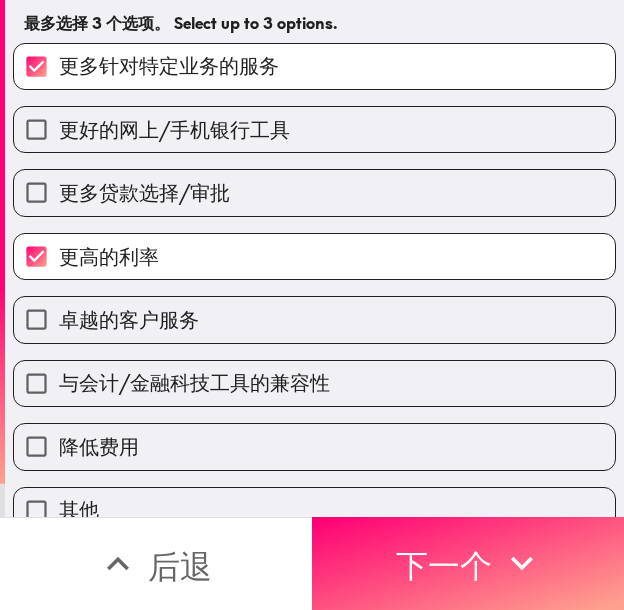scroll, scrollTop: 129, scrollLeft: 0, axis: vertical 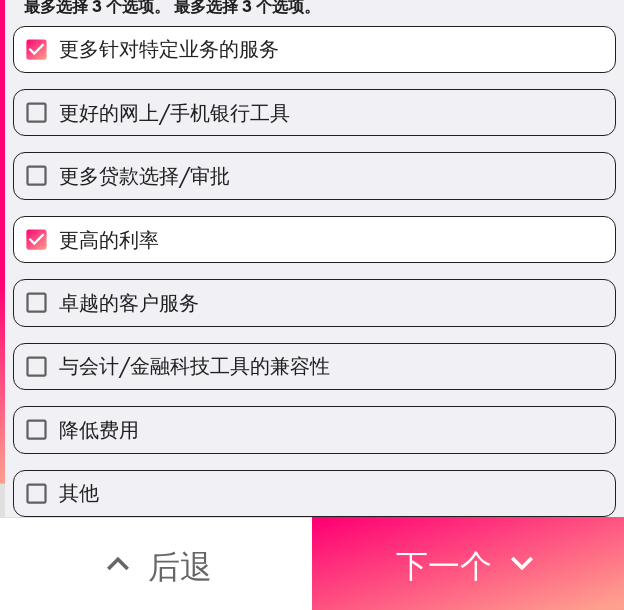 click on "与会计/金融科技工具的兼容性" at bounding box center [194, 365] 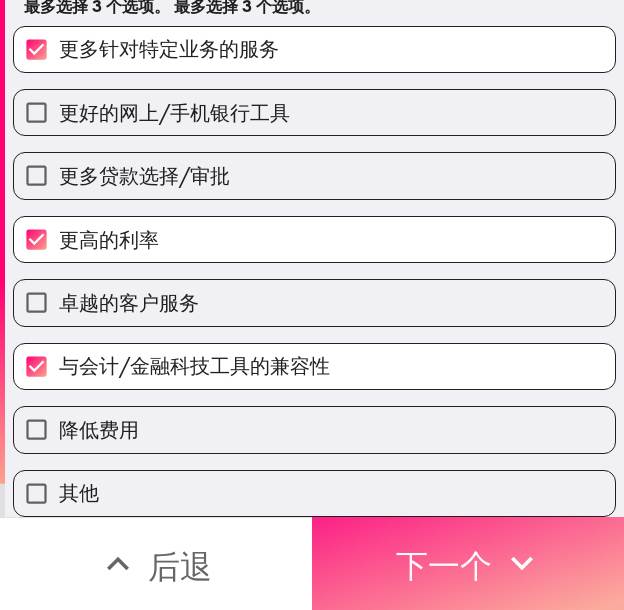 click on "下一个" at bounding box center (444, 563) 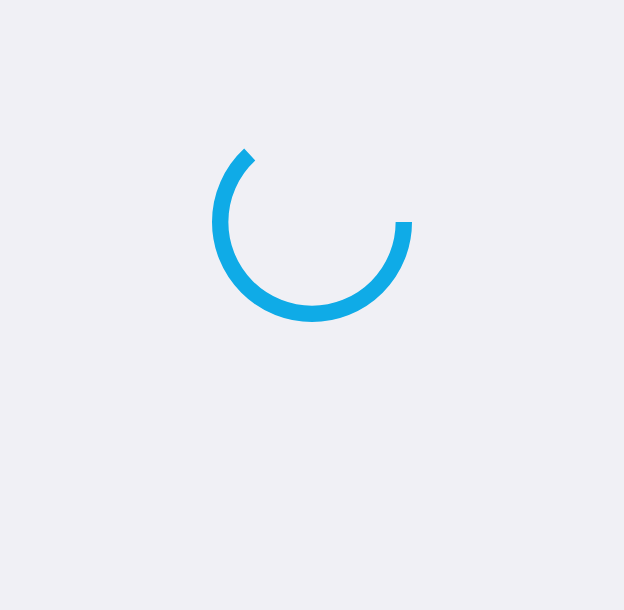 scroll, scrollTop: 0, scrollLeft: 0, axis: both 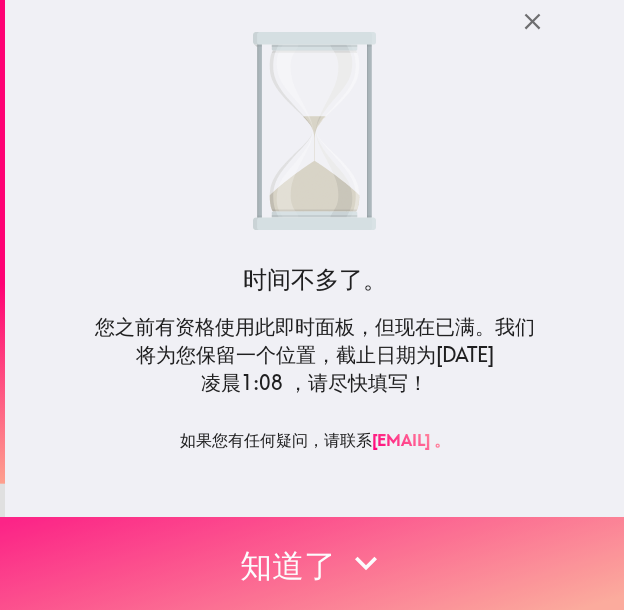 click 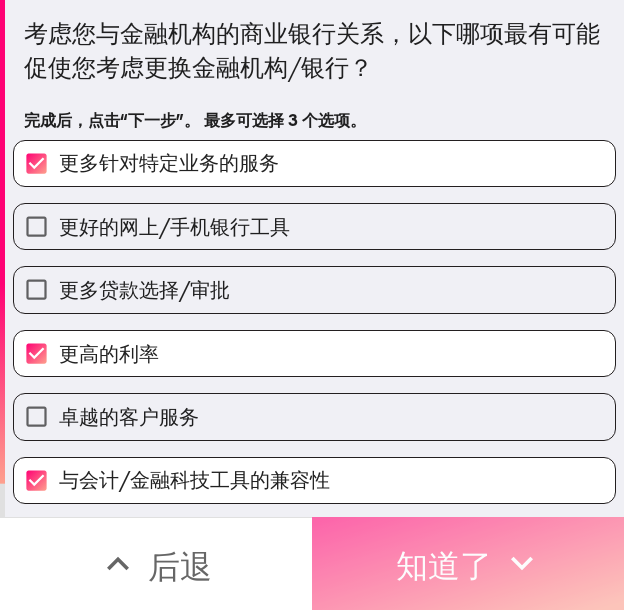 click on "知道了" at bounding box center (444, 566) 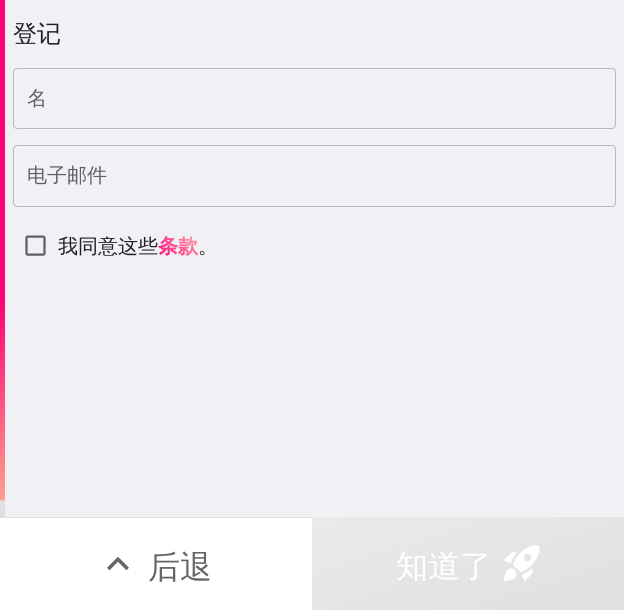 type 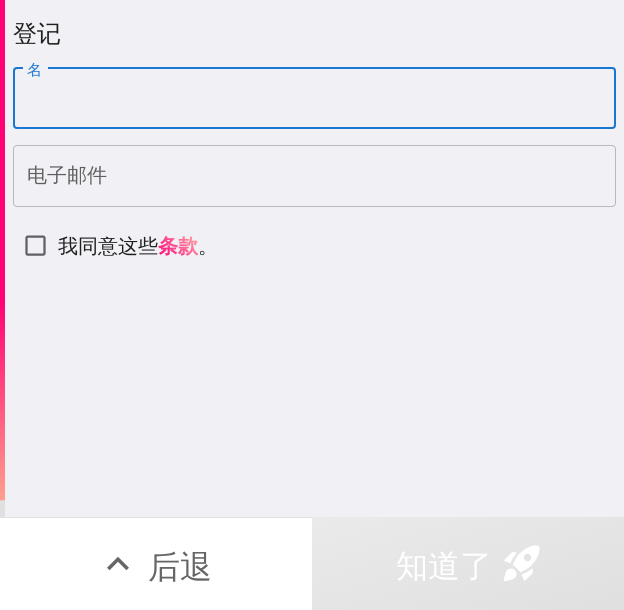 paste on "[FIRST]" 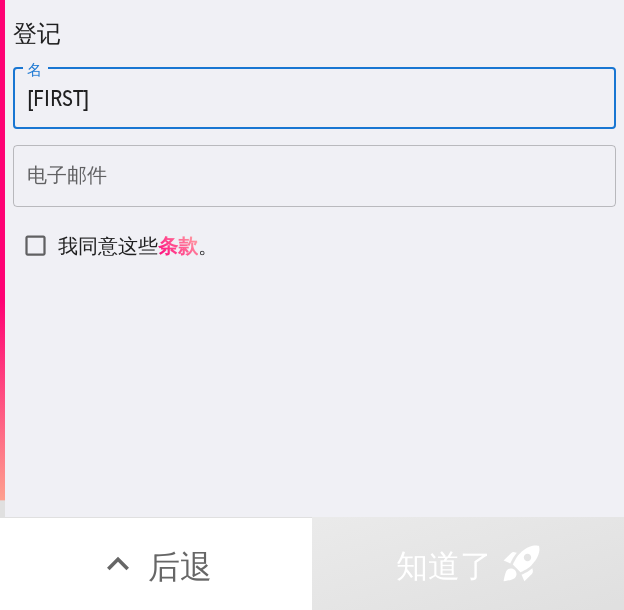 type on "[FIRST]" 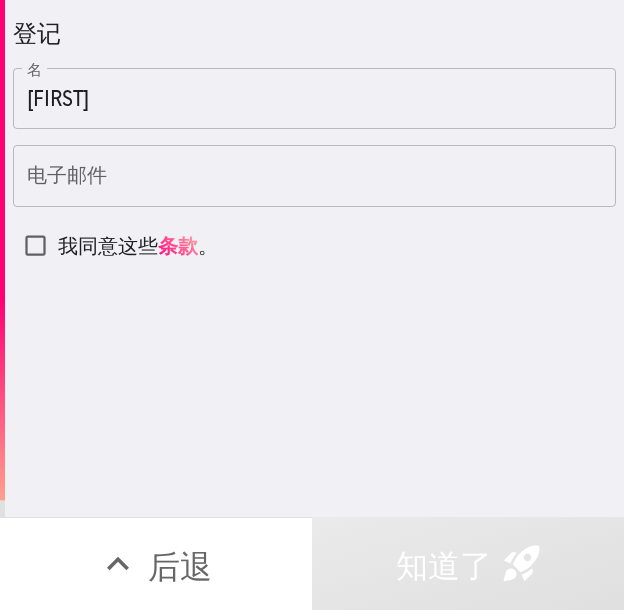 click on "电子邮件" at bounding box center (314, 176) 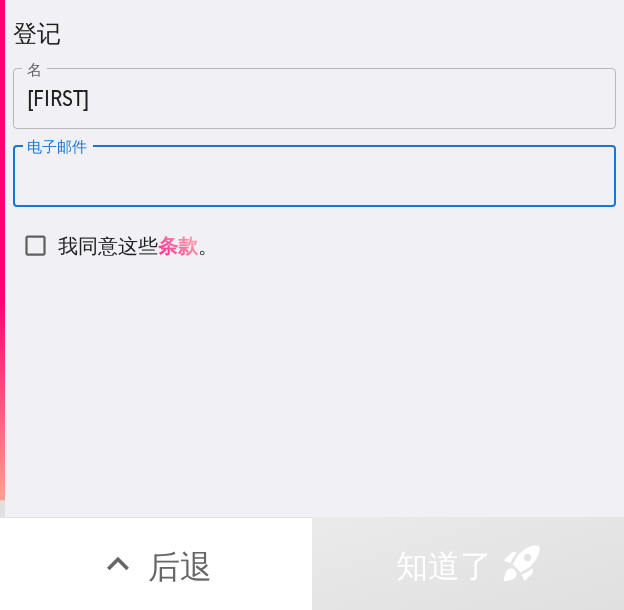 paste on "[EMAIL]" 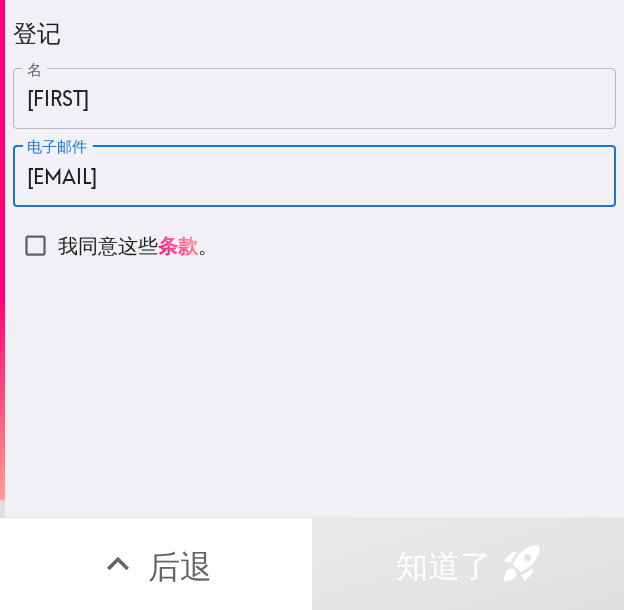 type on "[EMAIL]" 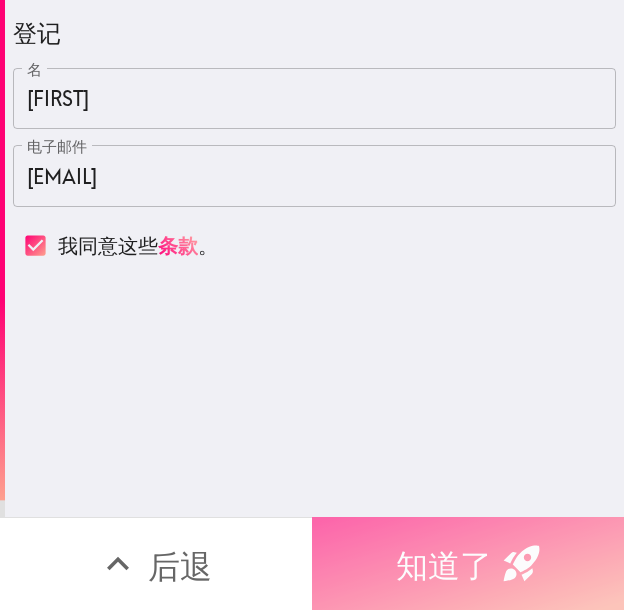click on "知道了" at bounding box center (444, 566) 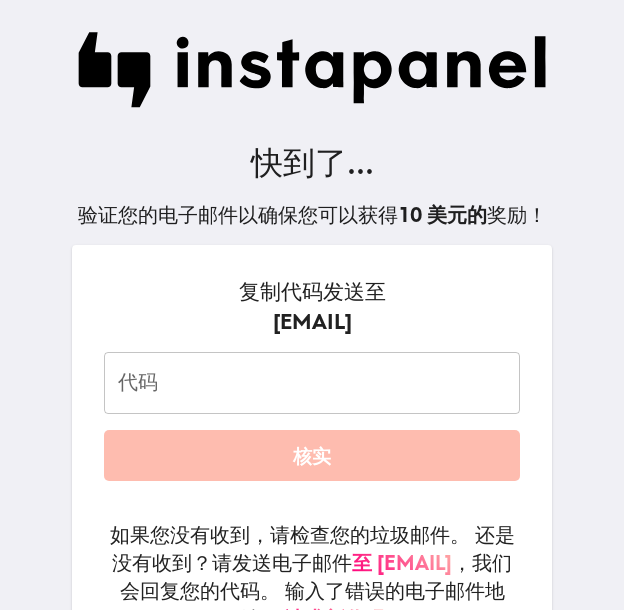 click on "代码" at bounding box center (312, 383) 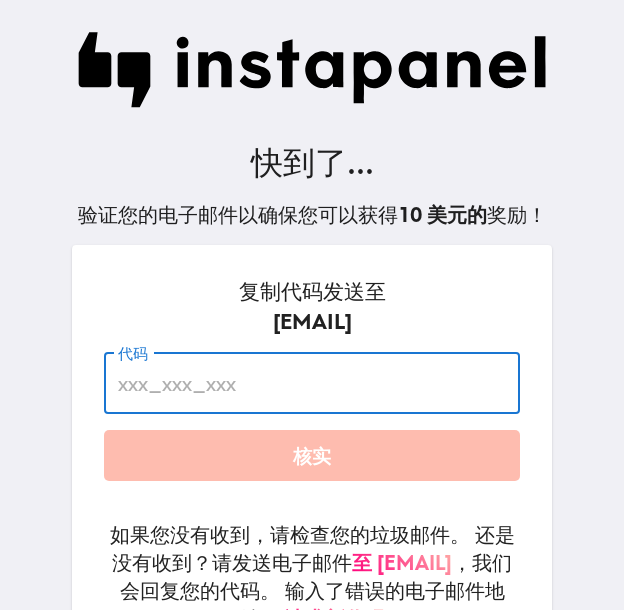 paste on "NeY_AkR_kBy" 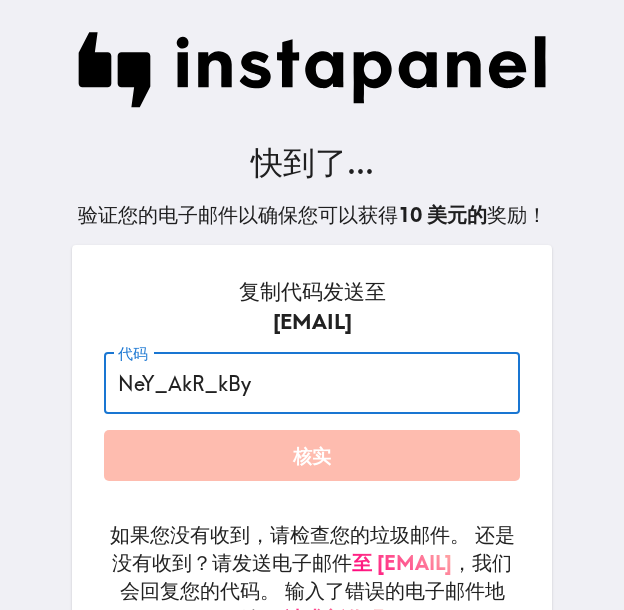 type on "NeY_AkR_kBy" 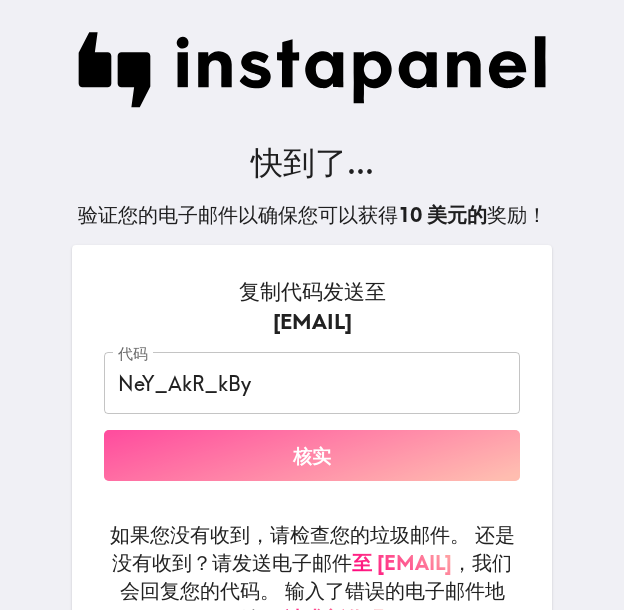 click on "核实" at bounding box center [312, 455] 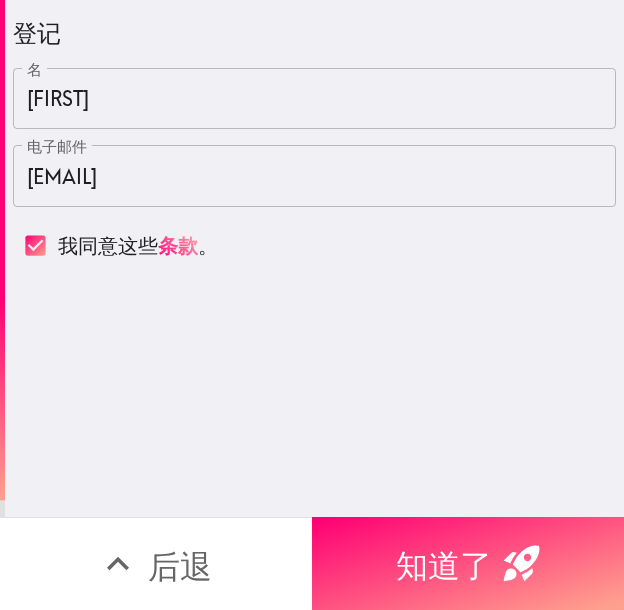 scroll, scrollTop: 0, scrollLeft: 0, axis: both 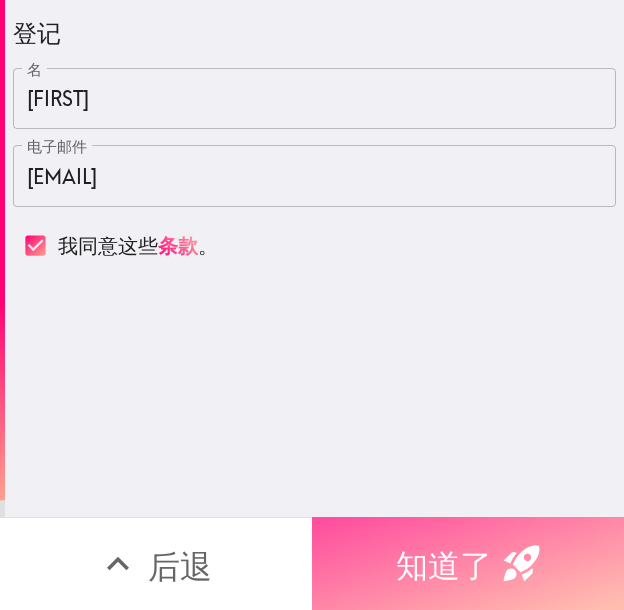 click on "知道了" at bounding box center (444, 566) 